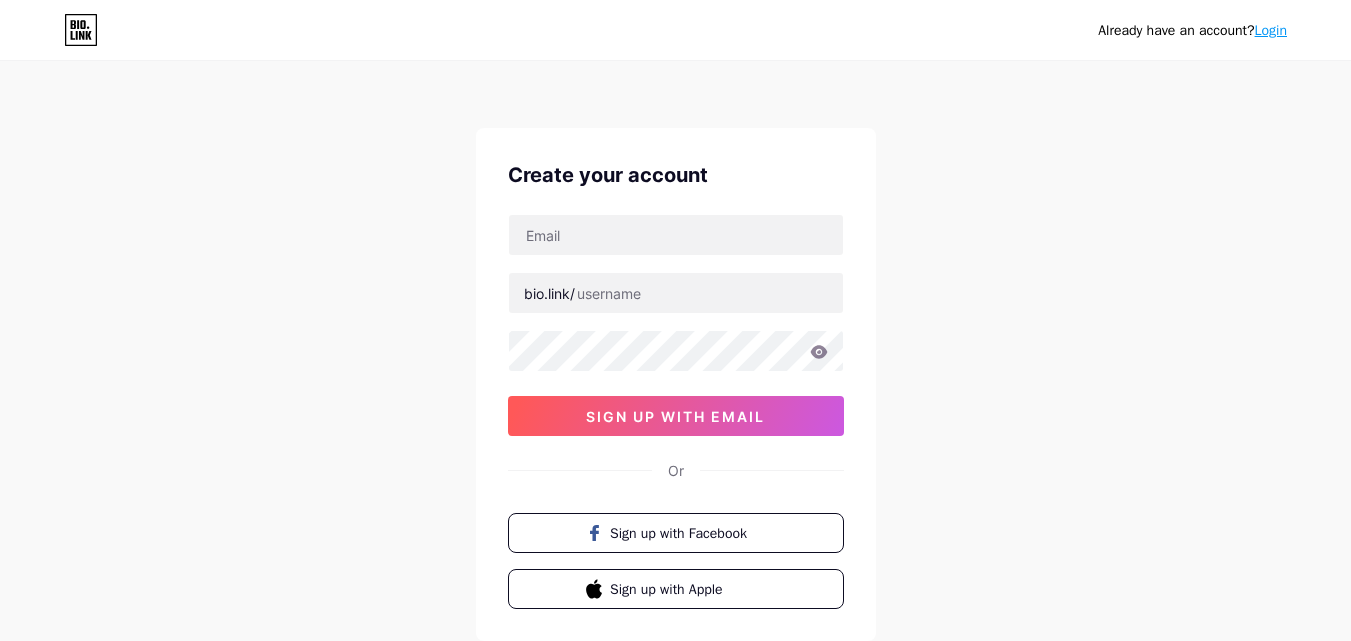 scroll, scrollTop: 0, scrollLeft: 0, axis: both 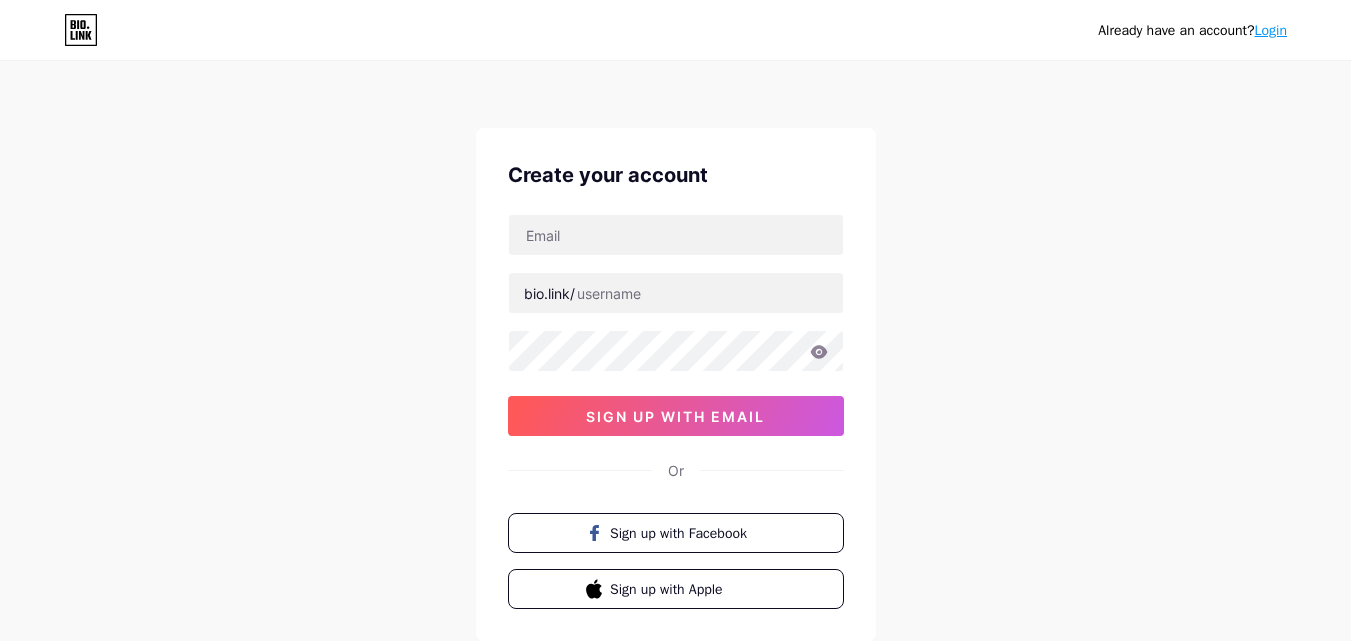 type on "[USERNAME]@[DOMAIN]" 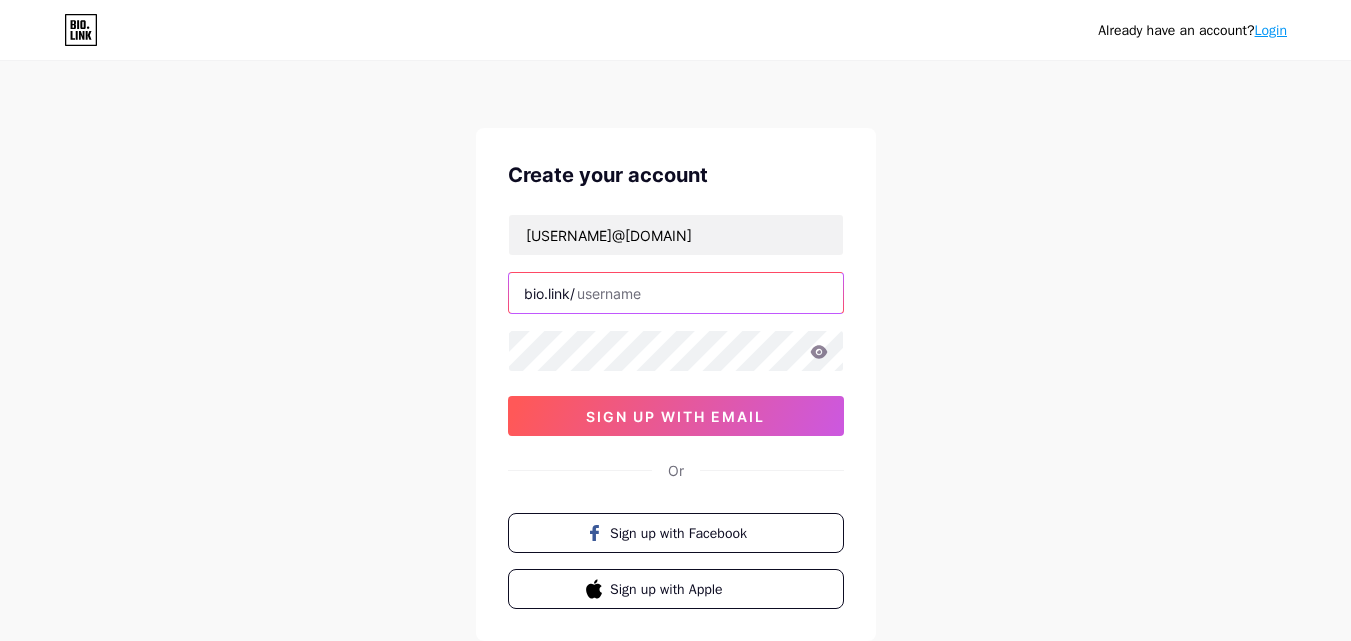 click at bounding box center (676, 293) 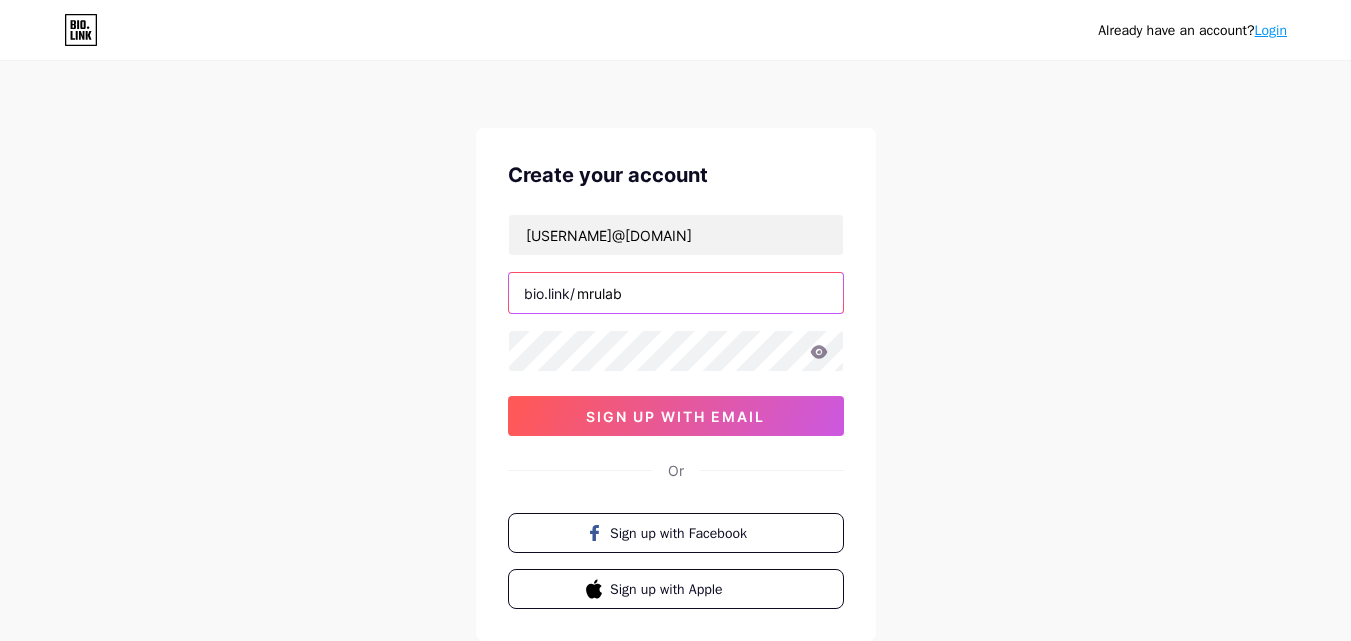 type on "mrulab" 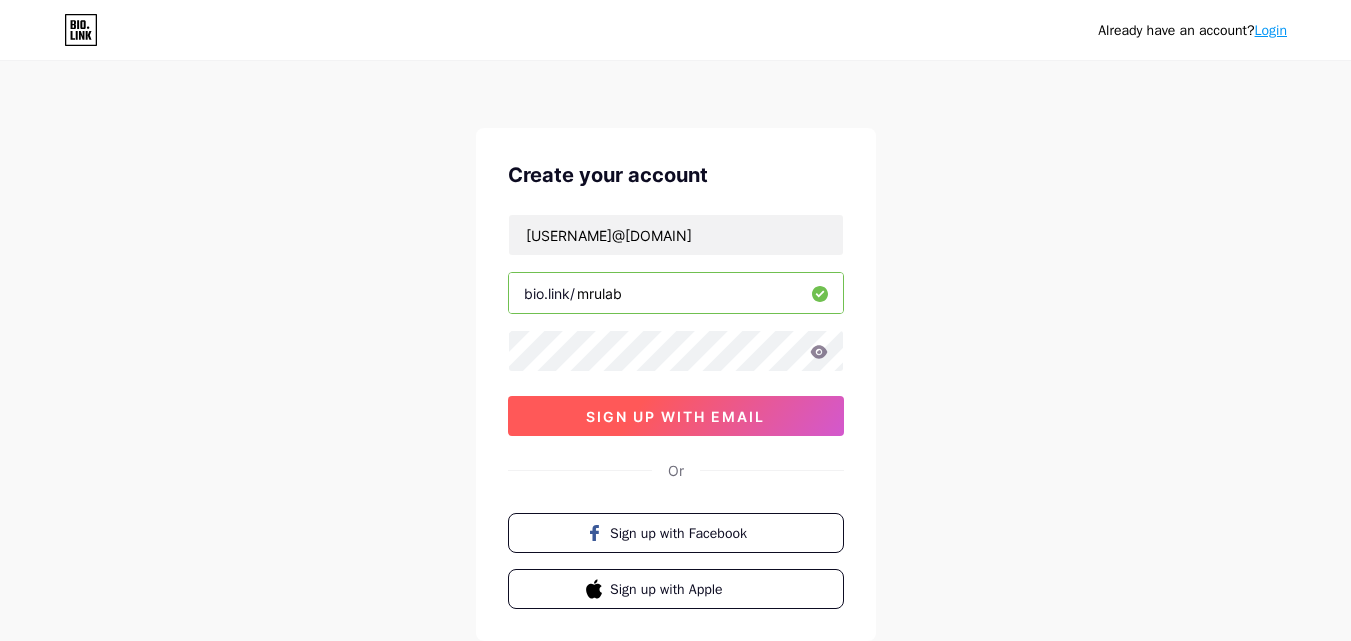 click on "sign up with email" at bounding box center (675, 416) 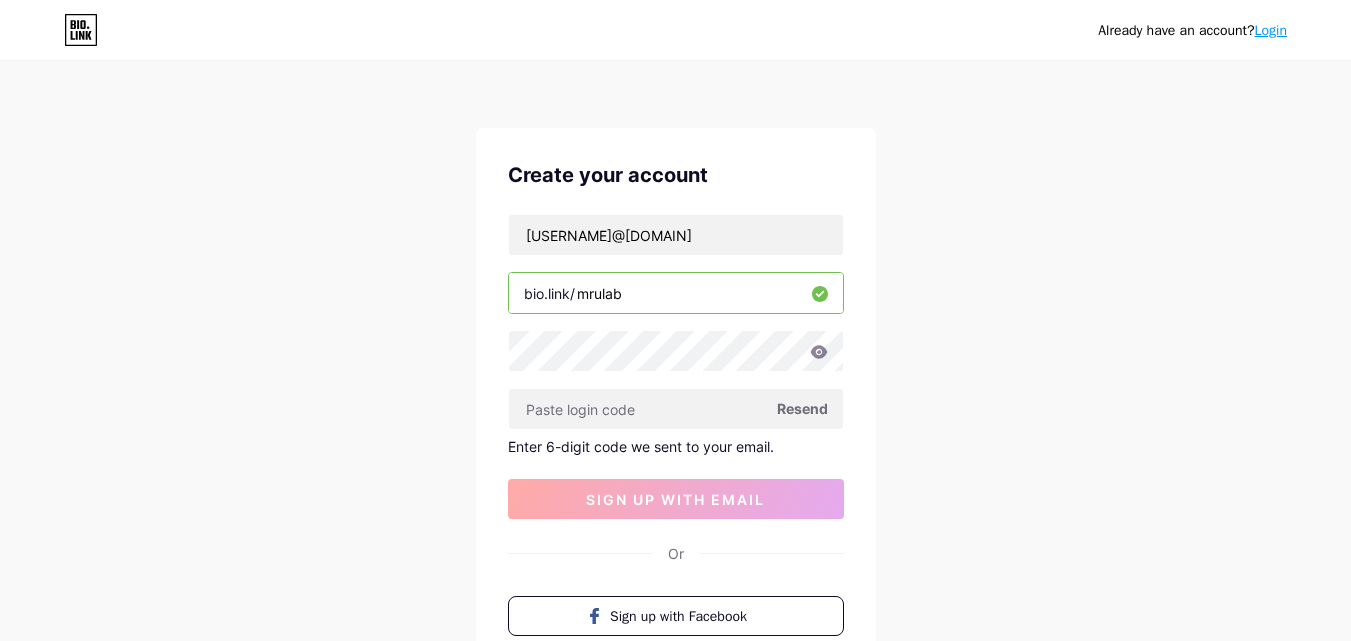 click on "mrulab" at bounding box center (676, 293) 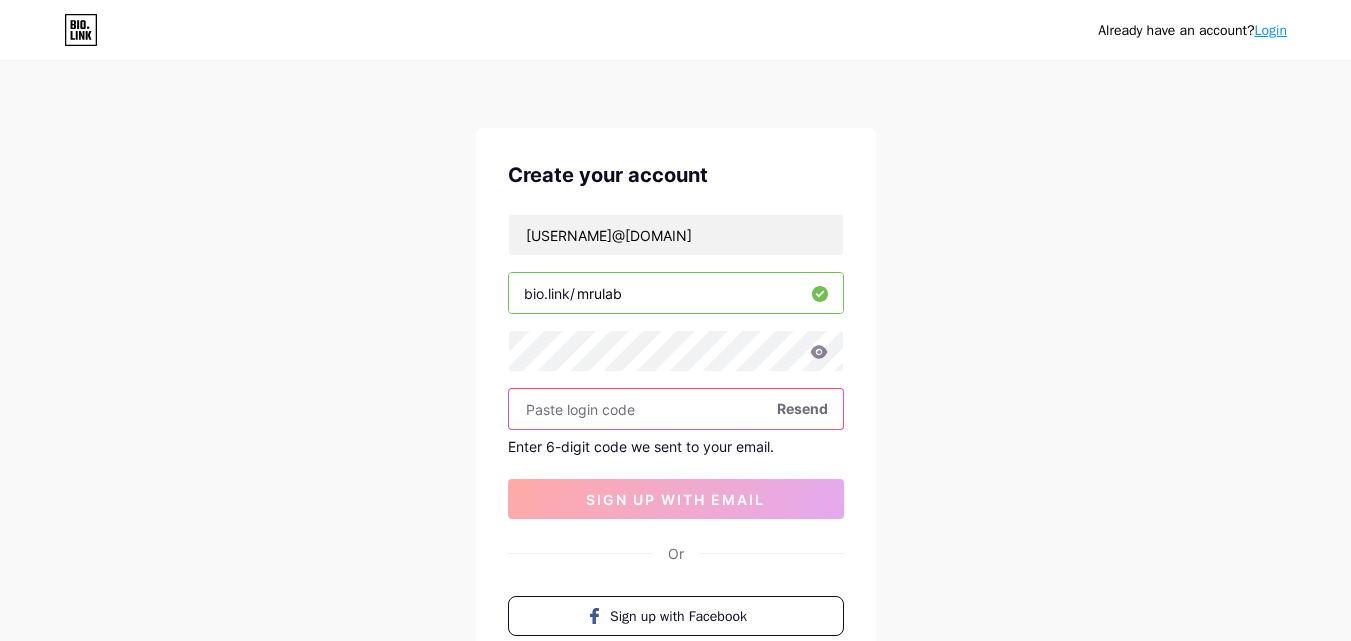 click at bounding box center (676, 409) 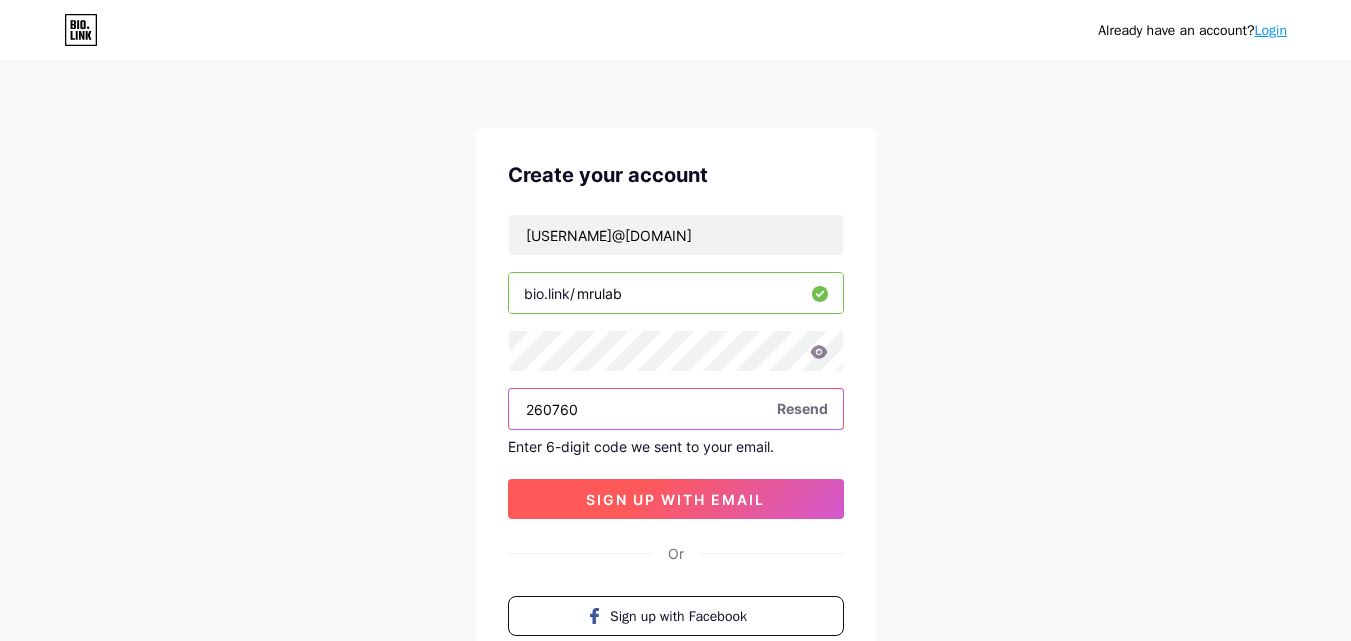 type on "260760" 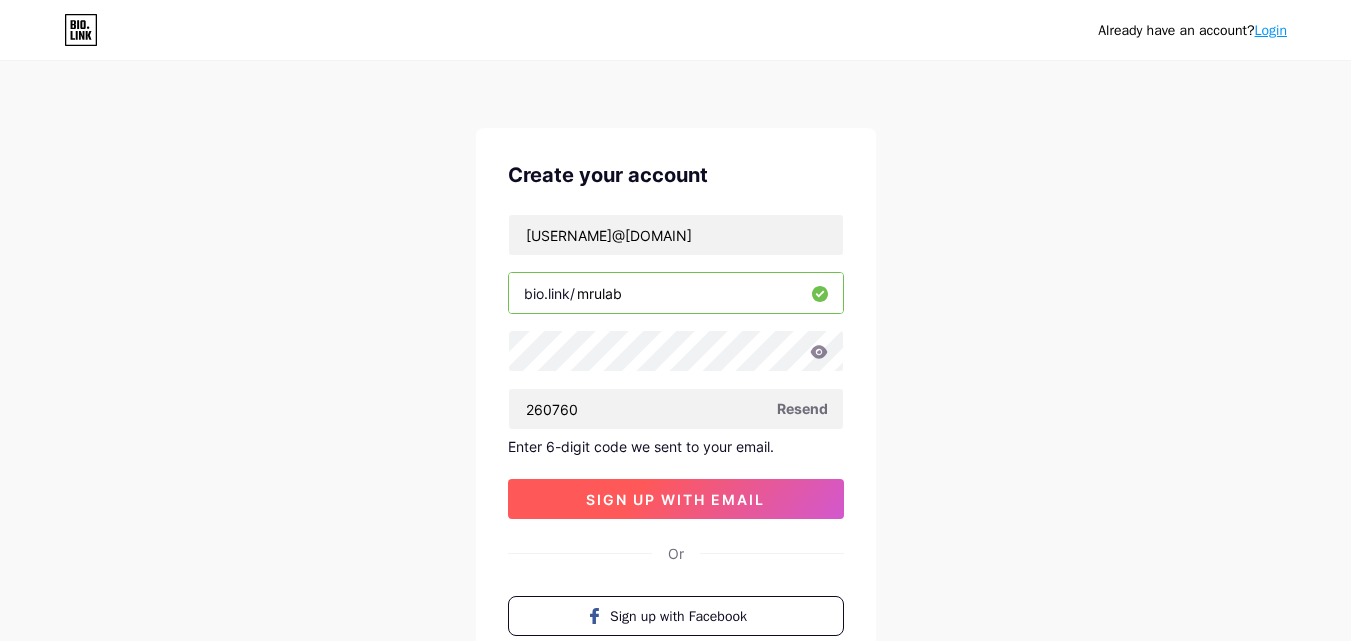 click on "sign up with email" at bounding box center (675, 499) 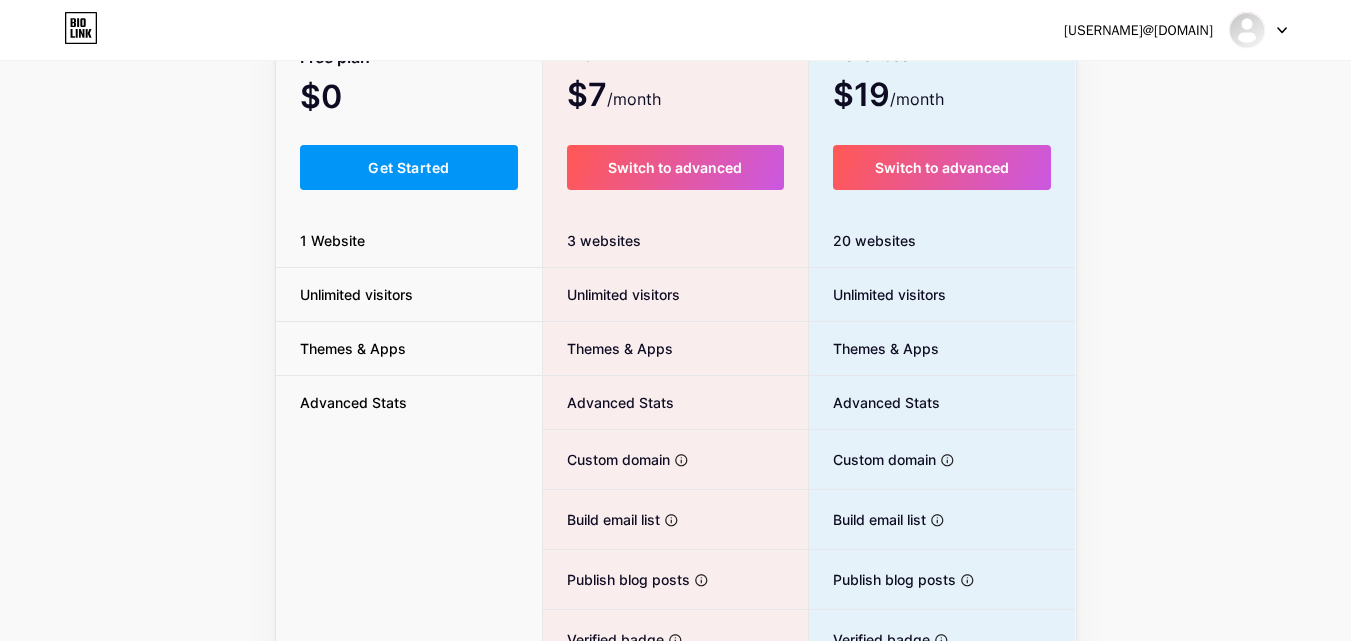 scroll, scrollTop: 0, scrollLeft: 0, axis: both 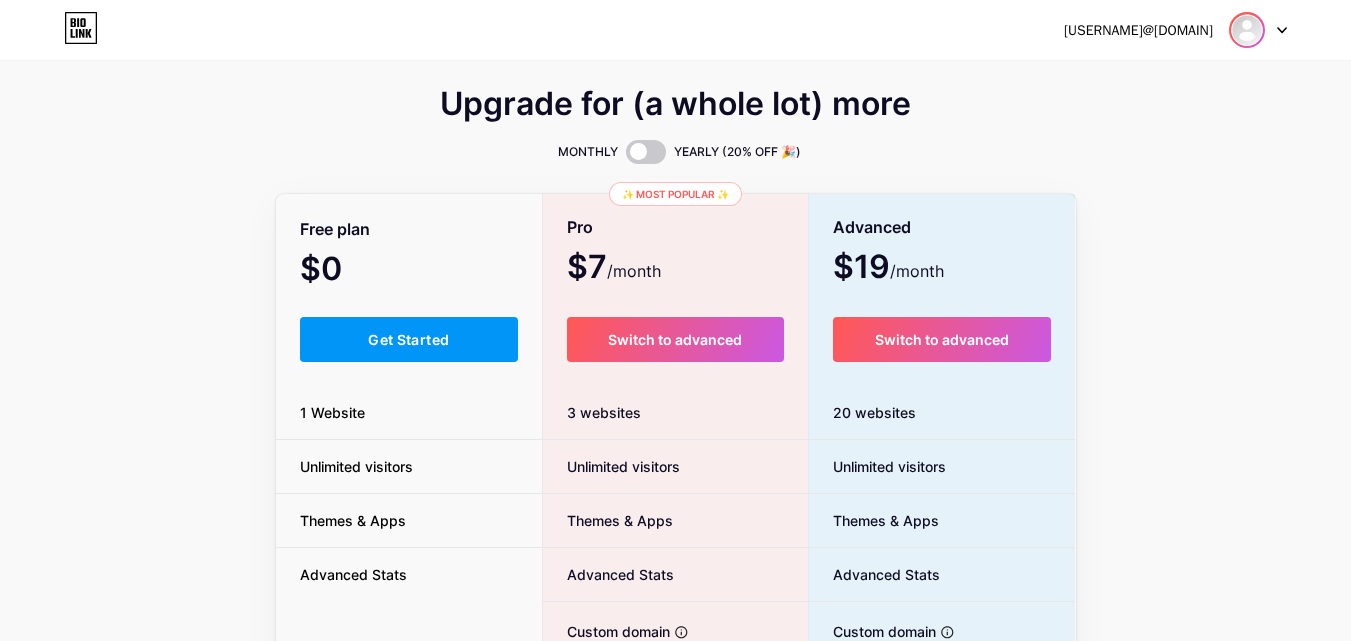 click at bounding box center (1247, 30) 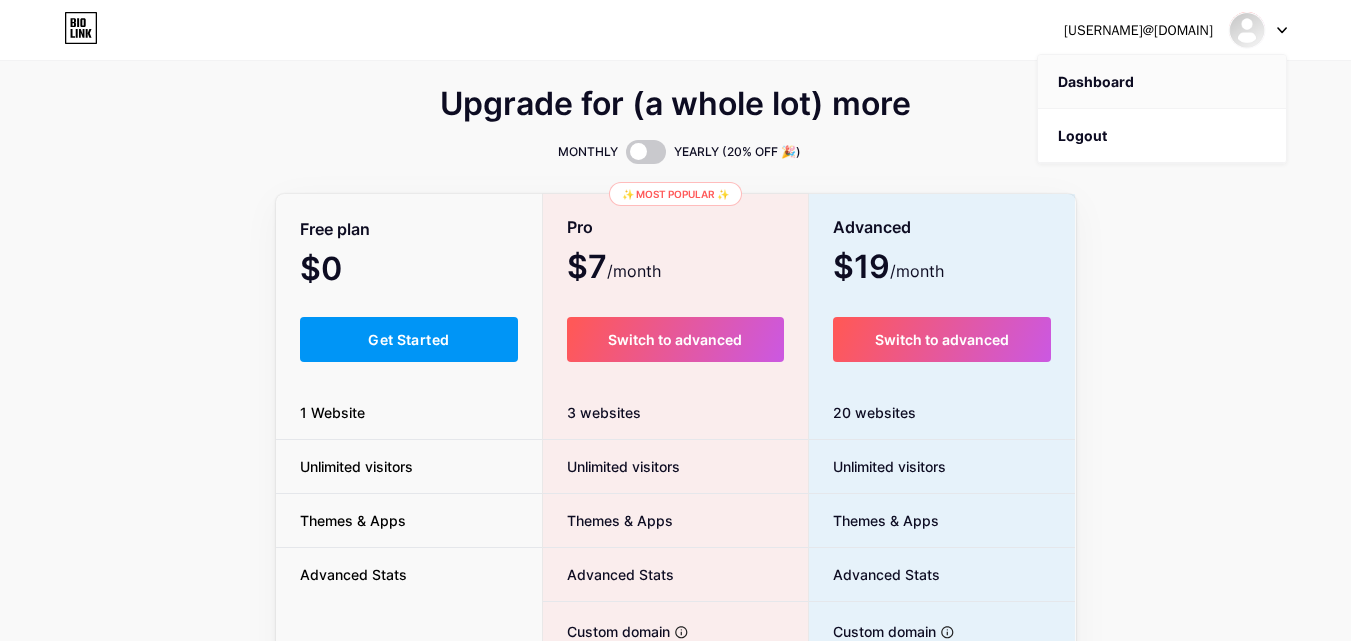click on "Dashboard" at bounding box center (1162, 82) 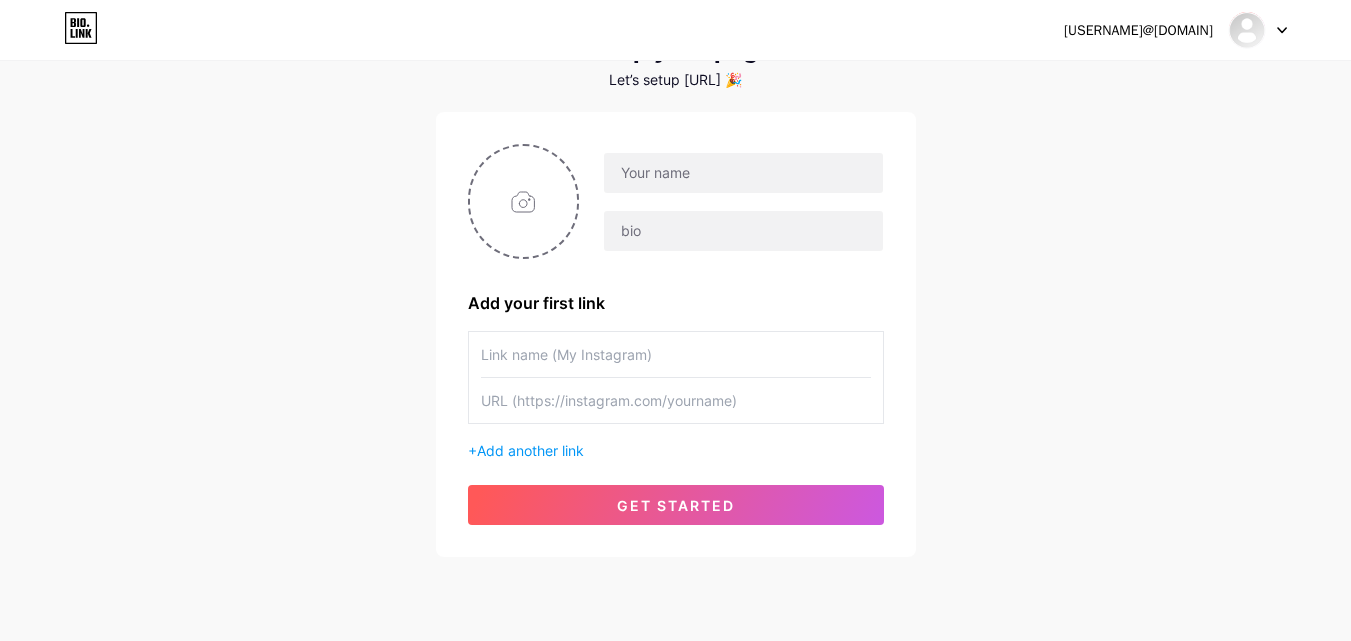 scroll, scrollTop: 94, scrollLeft: 0, axis: vertical 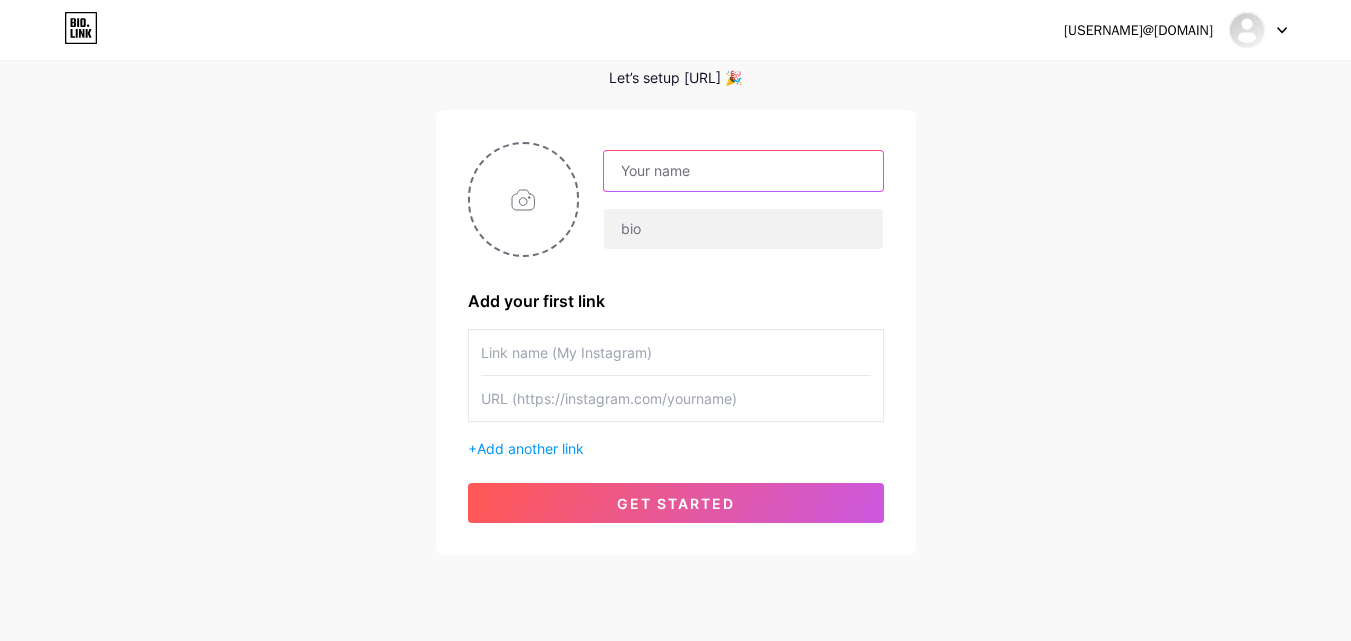 click at bounding box center (743, 171) 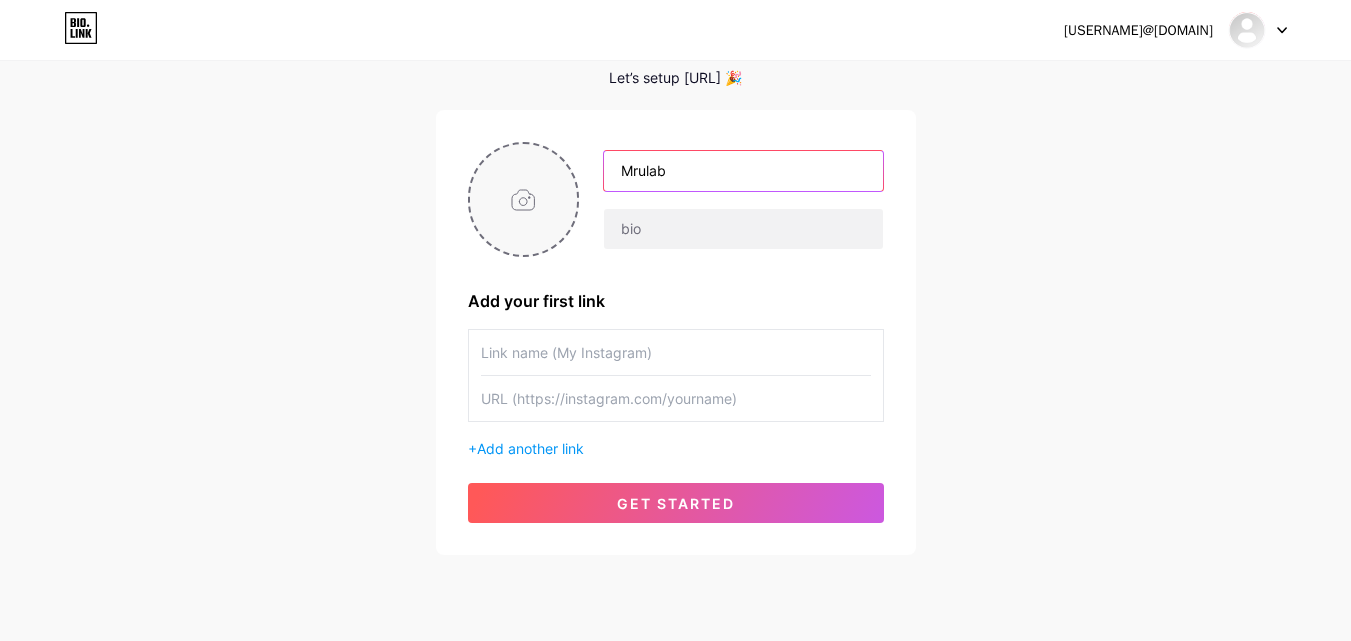 type on "Mrulab" 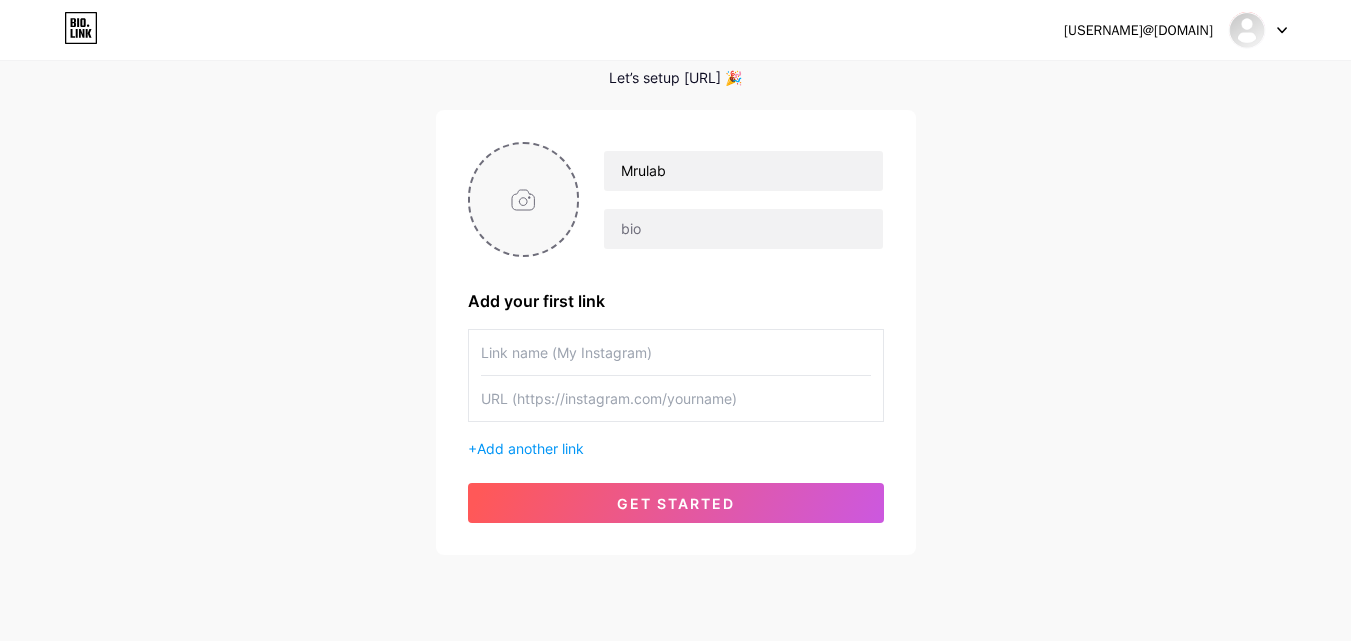 click at bounding box center [524, 199] 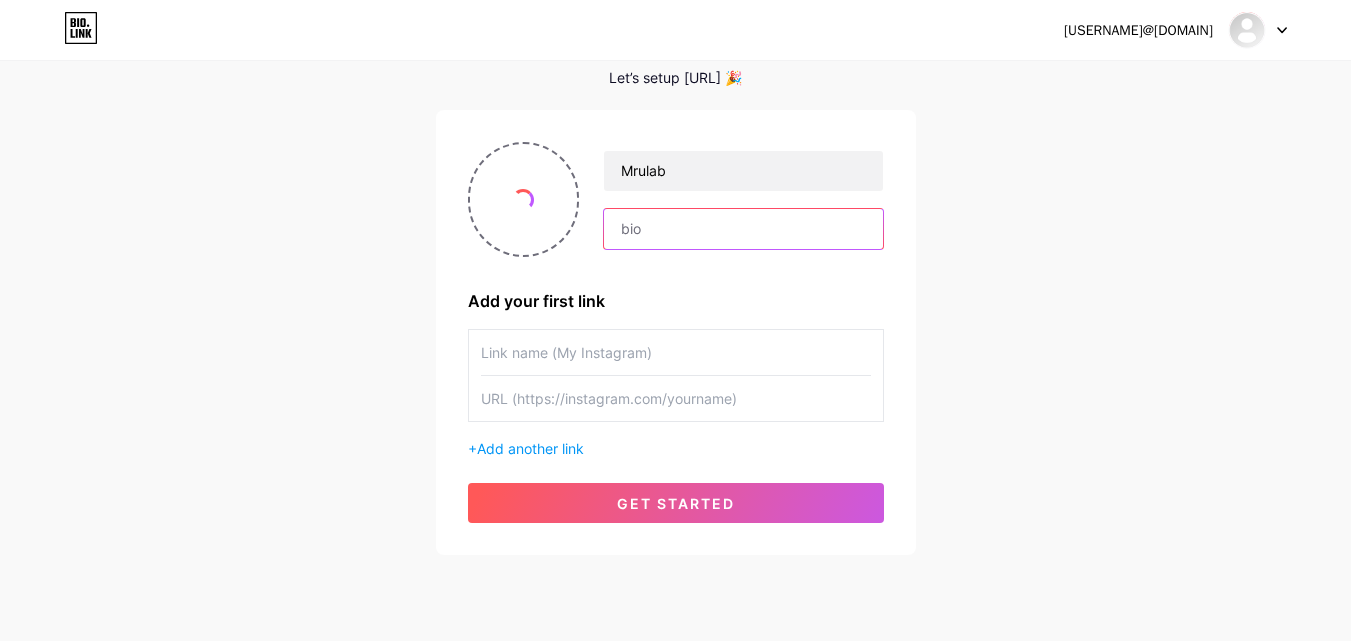 click at bounding box center (743, 229) 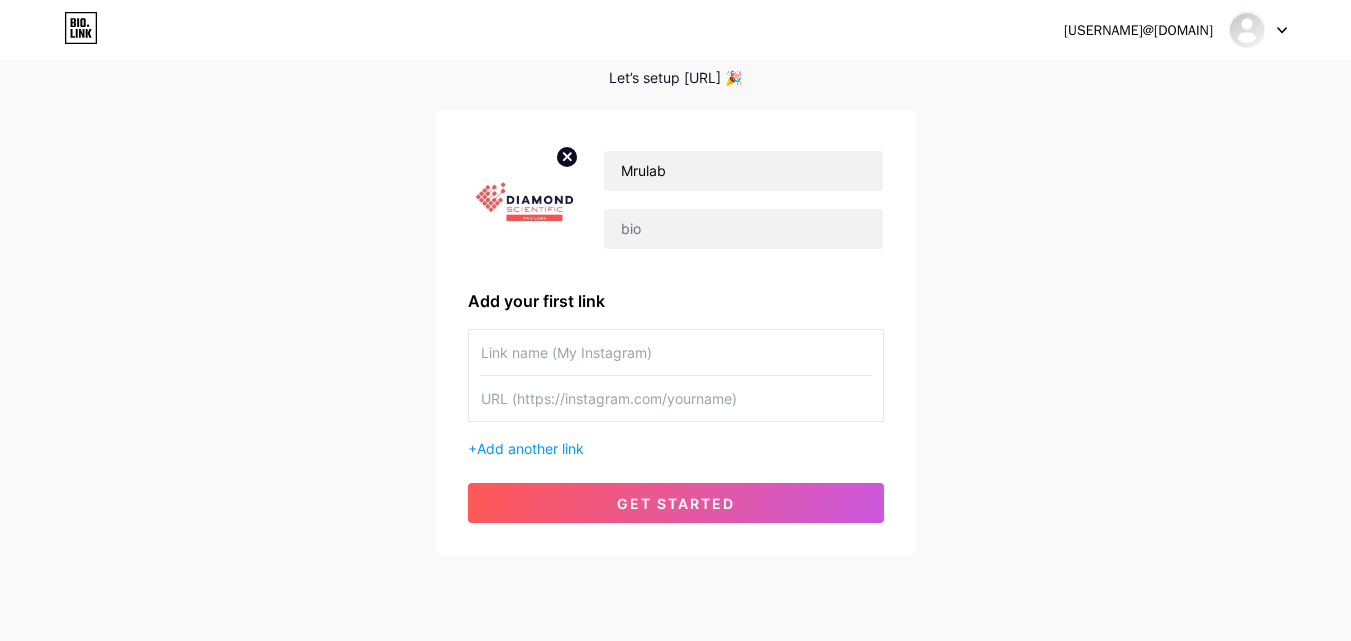 click at bounding box center [676, 352] 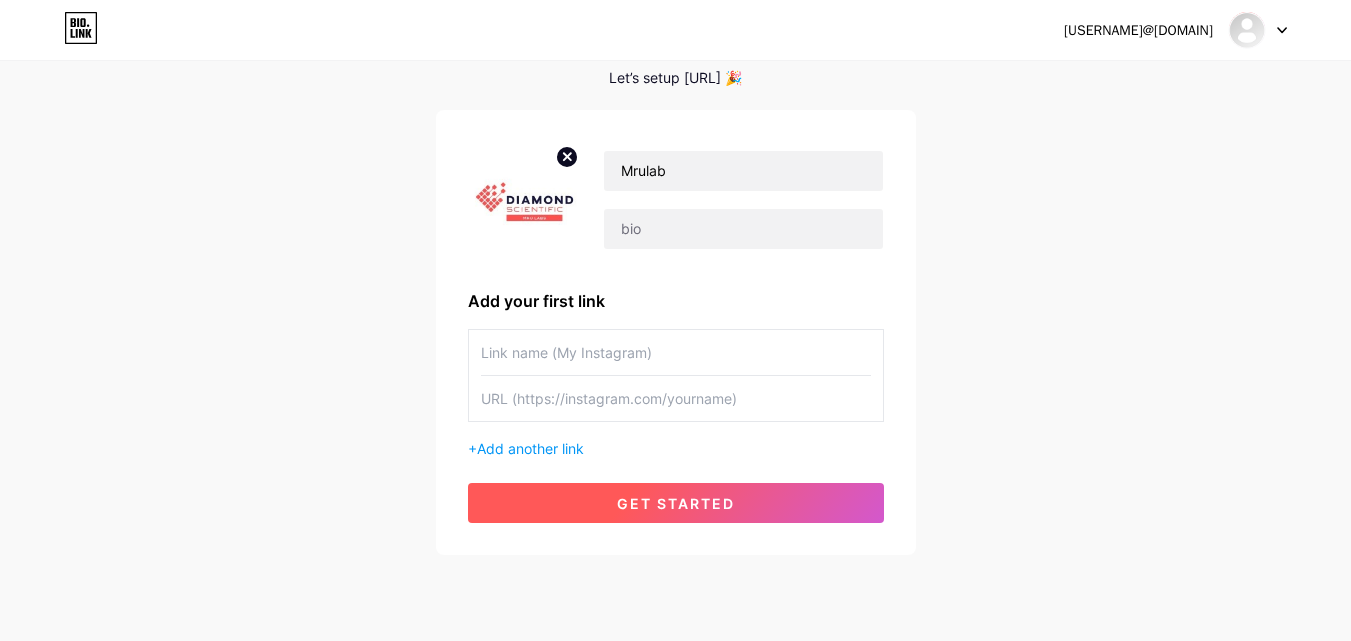 click on "get started" at bounding box center (676, 503) 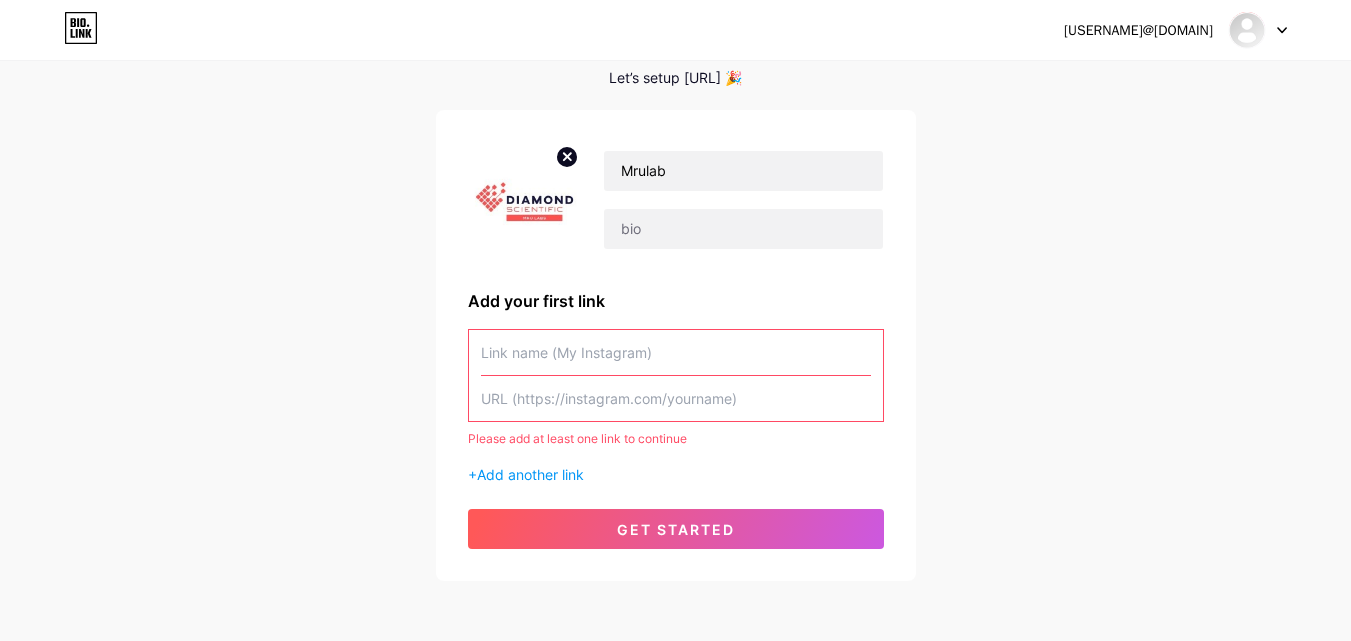 click at bounding box center [676, 352] 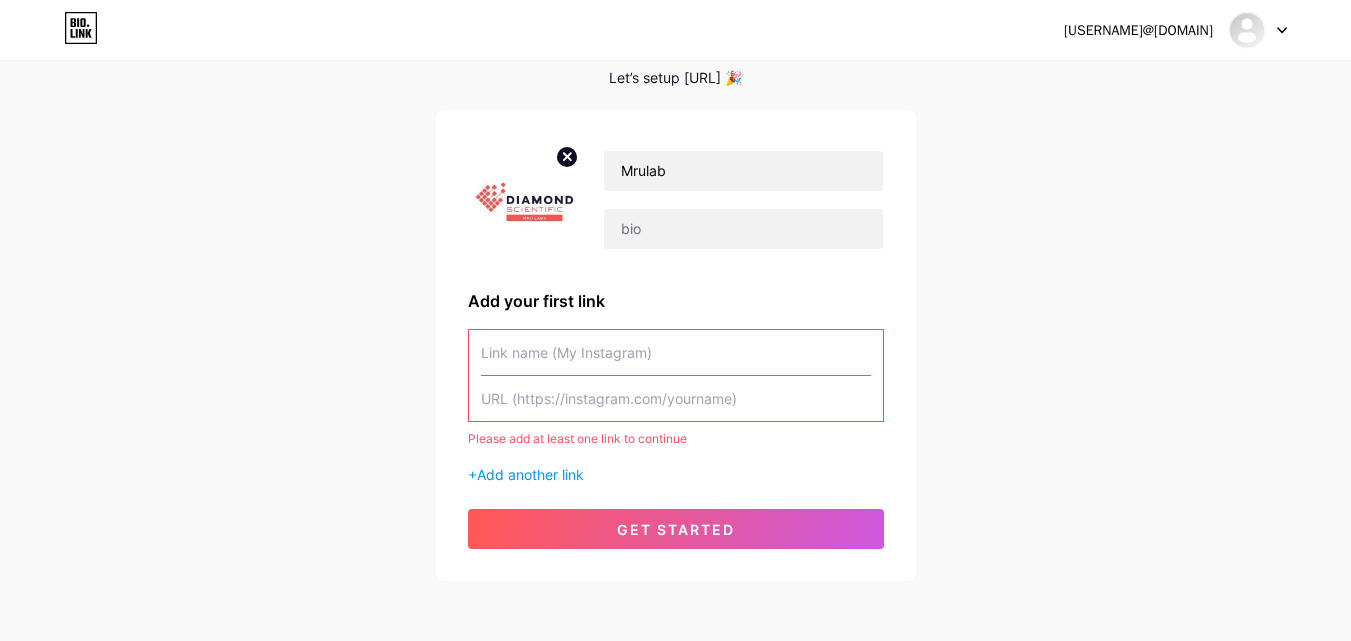 paste on "[URL]" 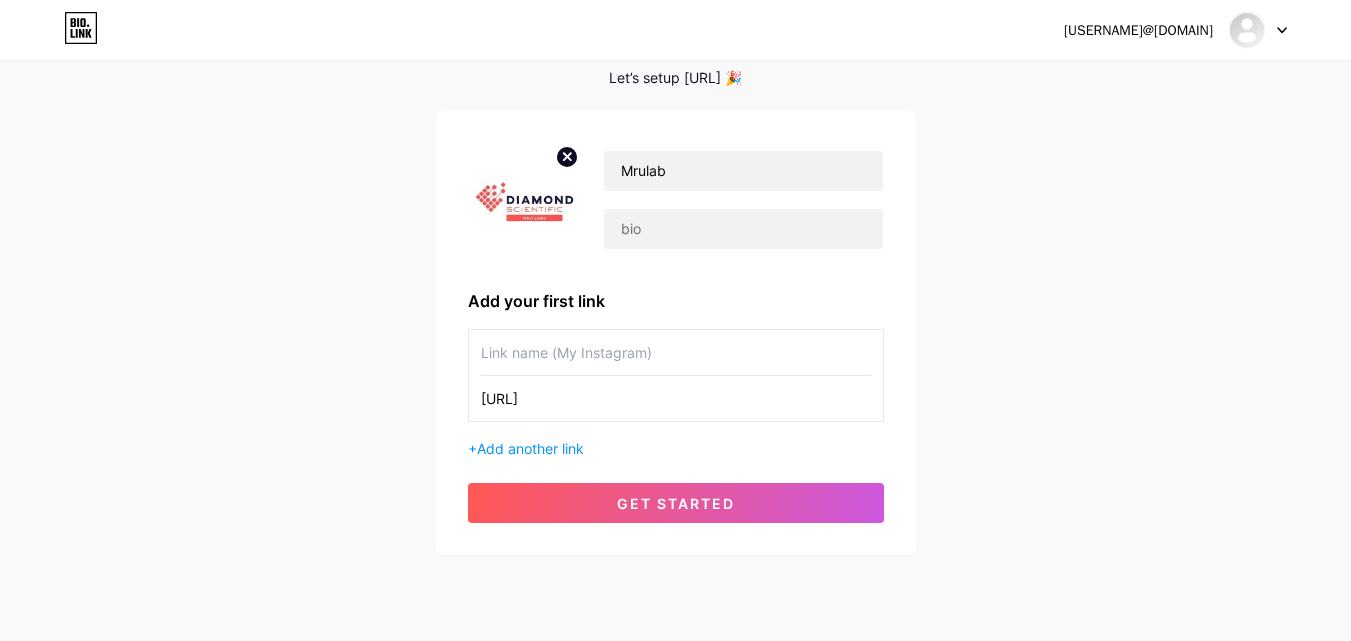 type on "[URL]" 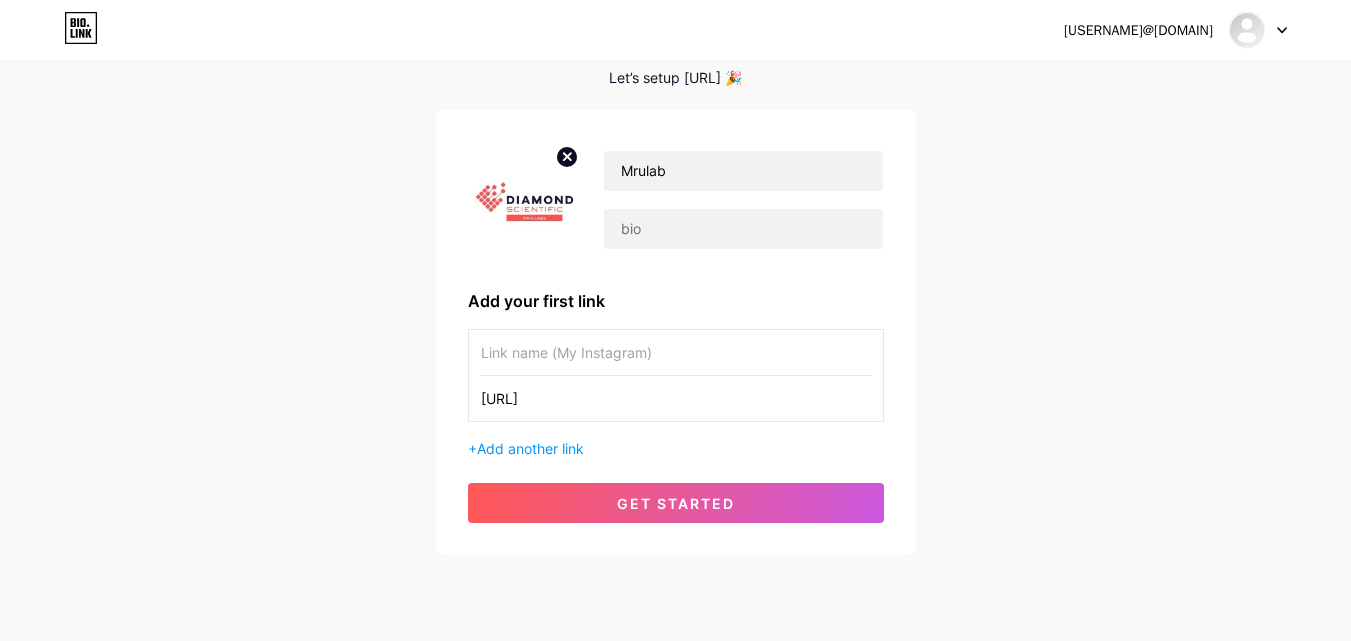 paste on "[URL]" 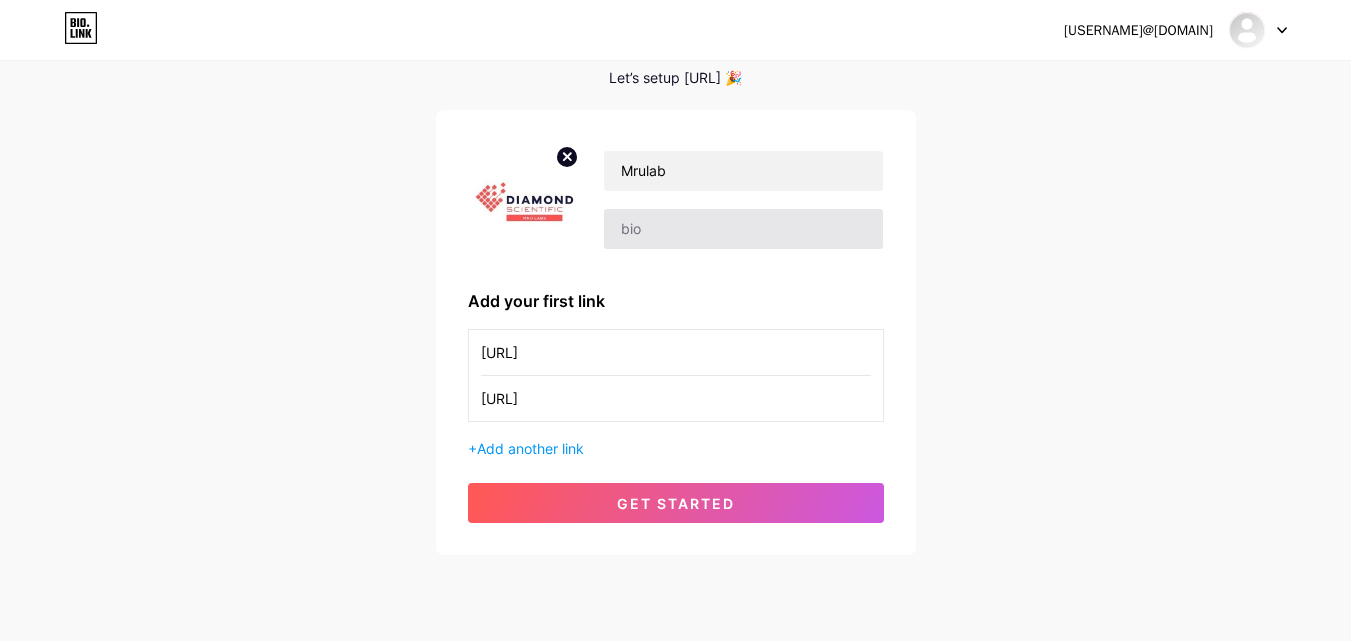 type on "[URL]" 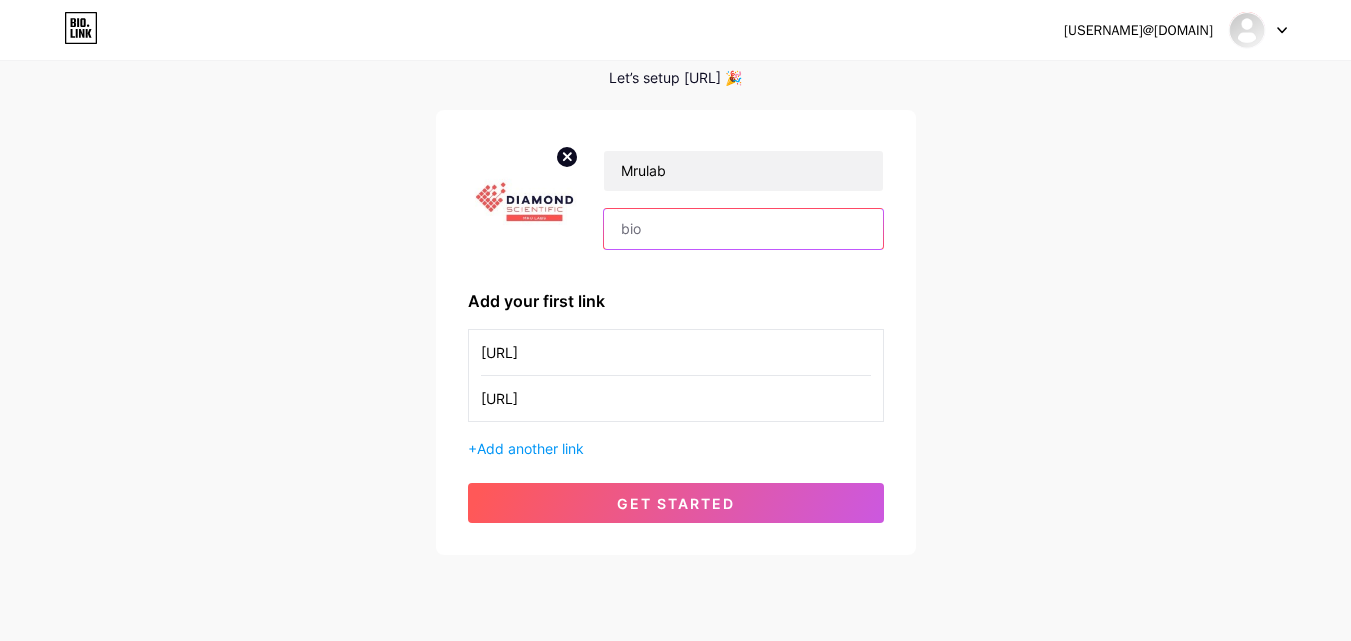 click at bounding box center (743, 229) 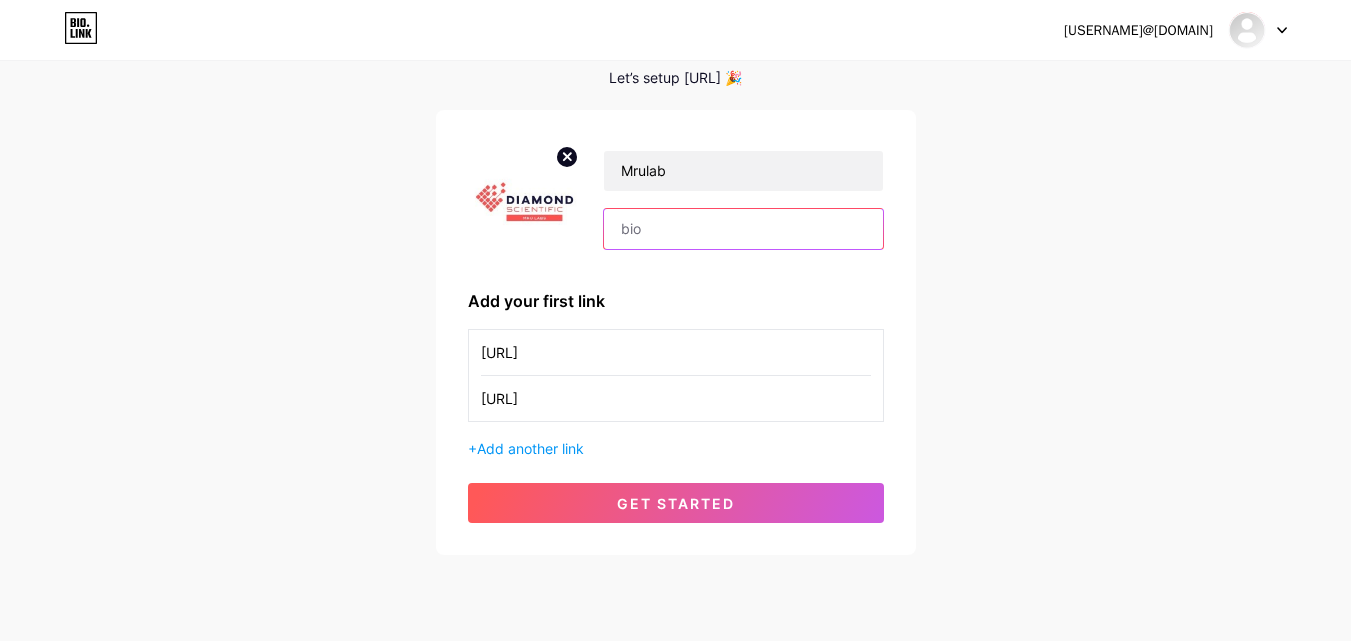 paste on "[COMPANY] is a Veteran Administration verified VOSB Certified Company" 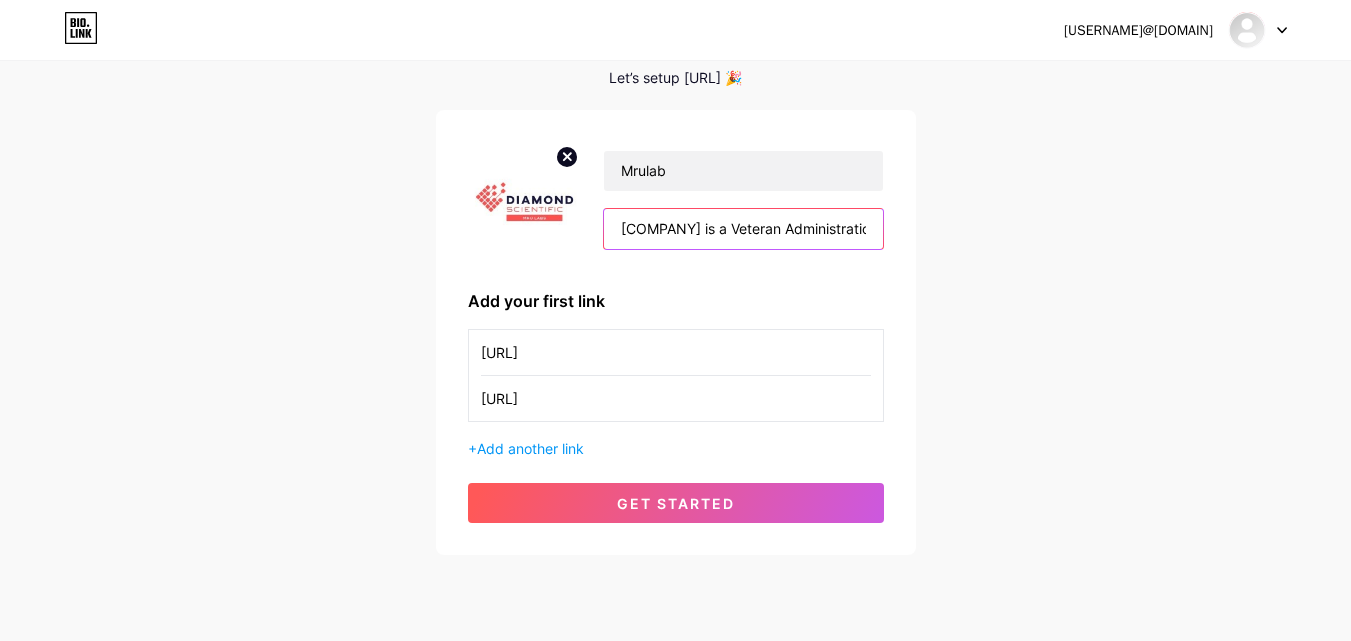 scroll, scrollTop: 0, scrollLeft: 309, axis: horizontal 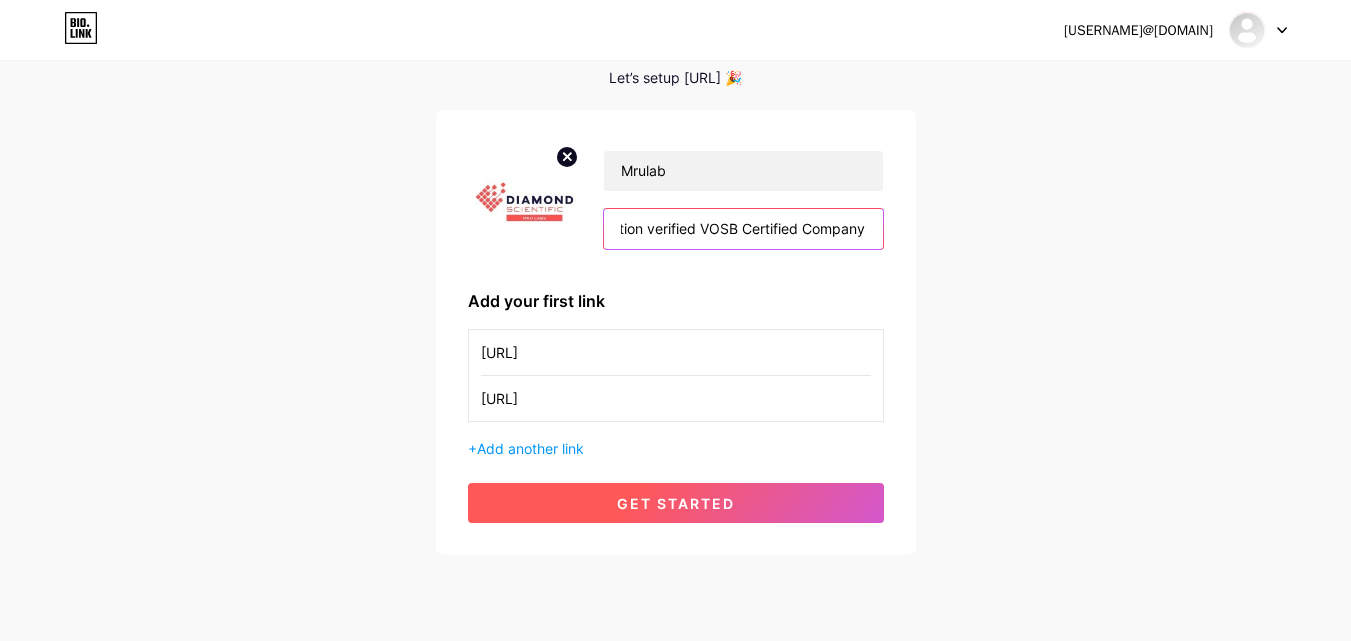 type on "[COMPANY] is a Veteran Administration verified VOSB Certified Company" 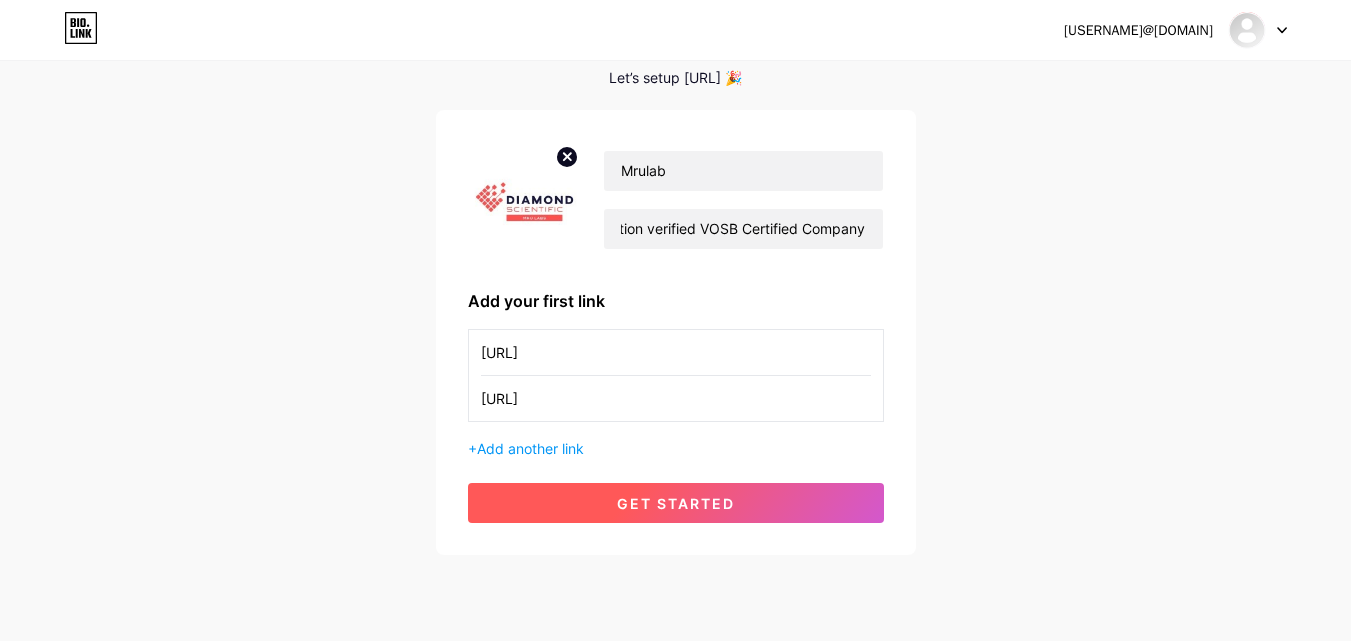 scroll, scrollTop: 0, scrollLeft: 0, axis: both 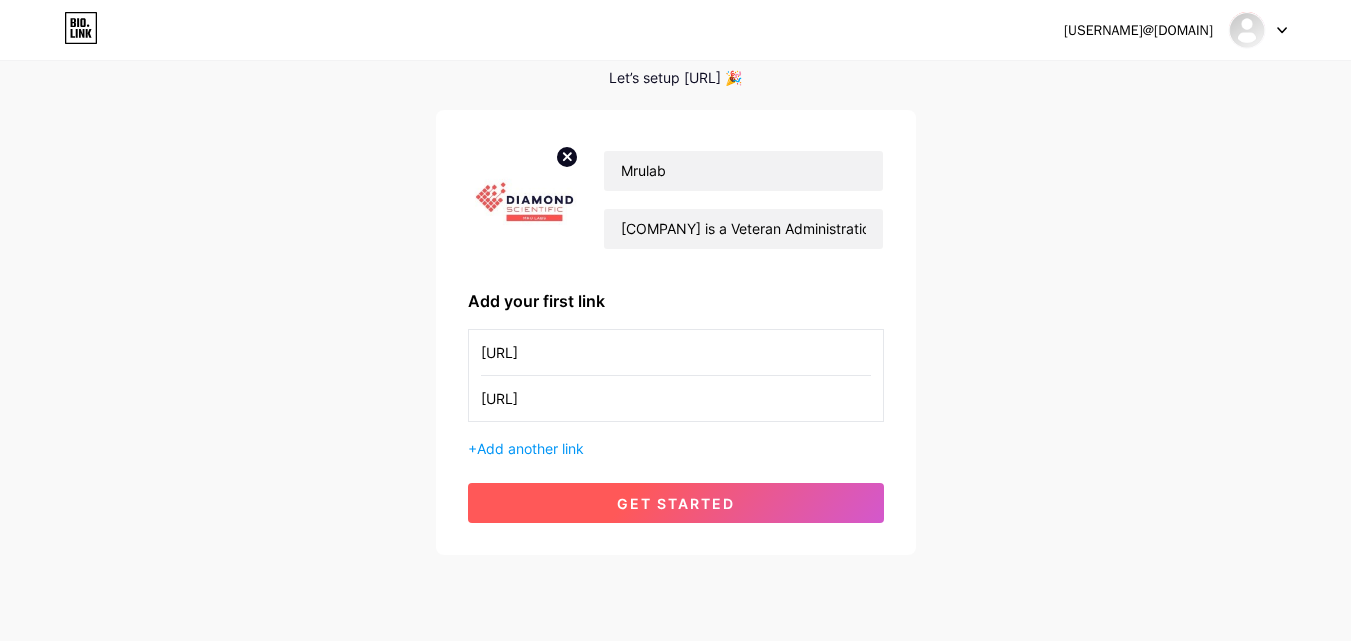 click on "get started" at bounding box center [676, 503] 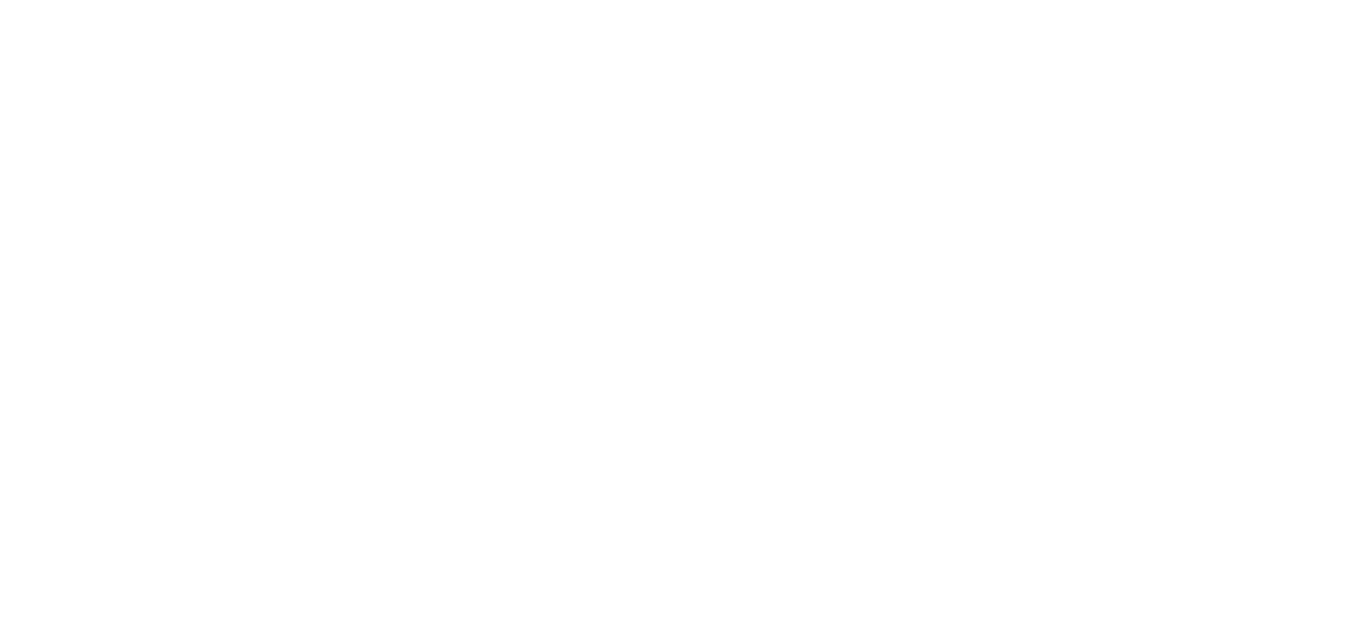 scroll, scrollTop: 0, scrollLeft: 0, axis: both 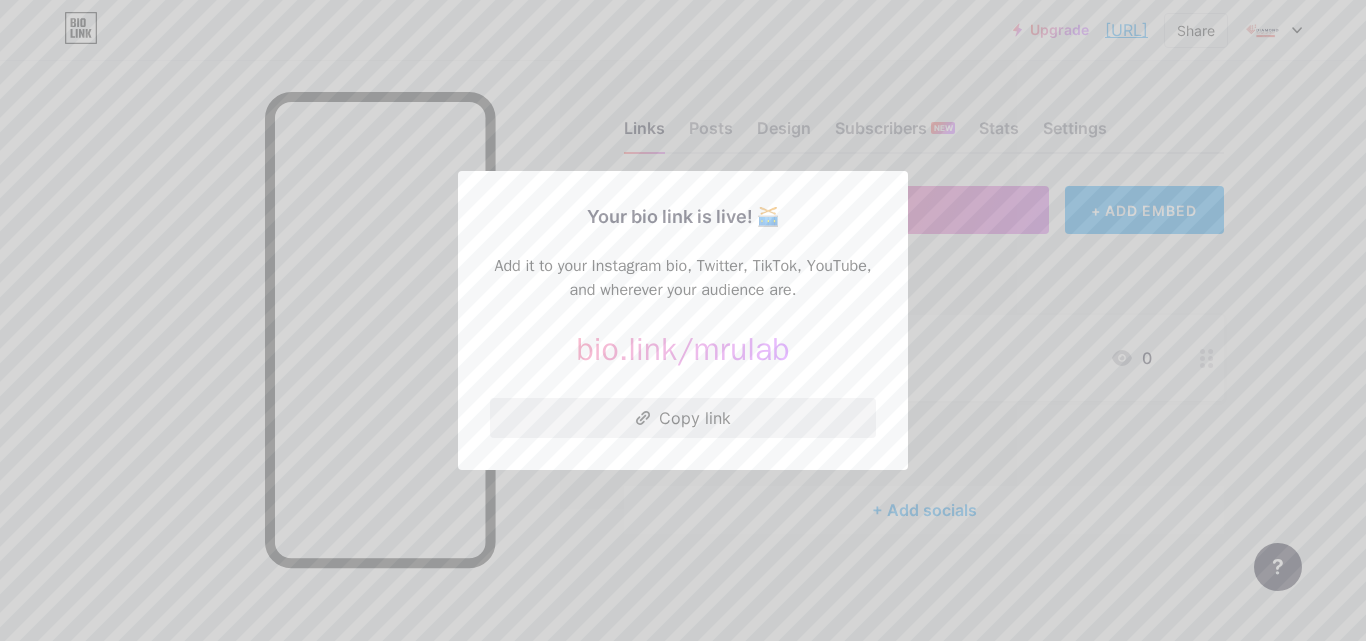 click on "Copy link" at bounding box center (683, 418) 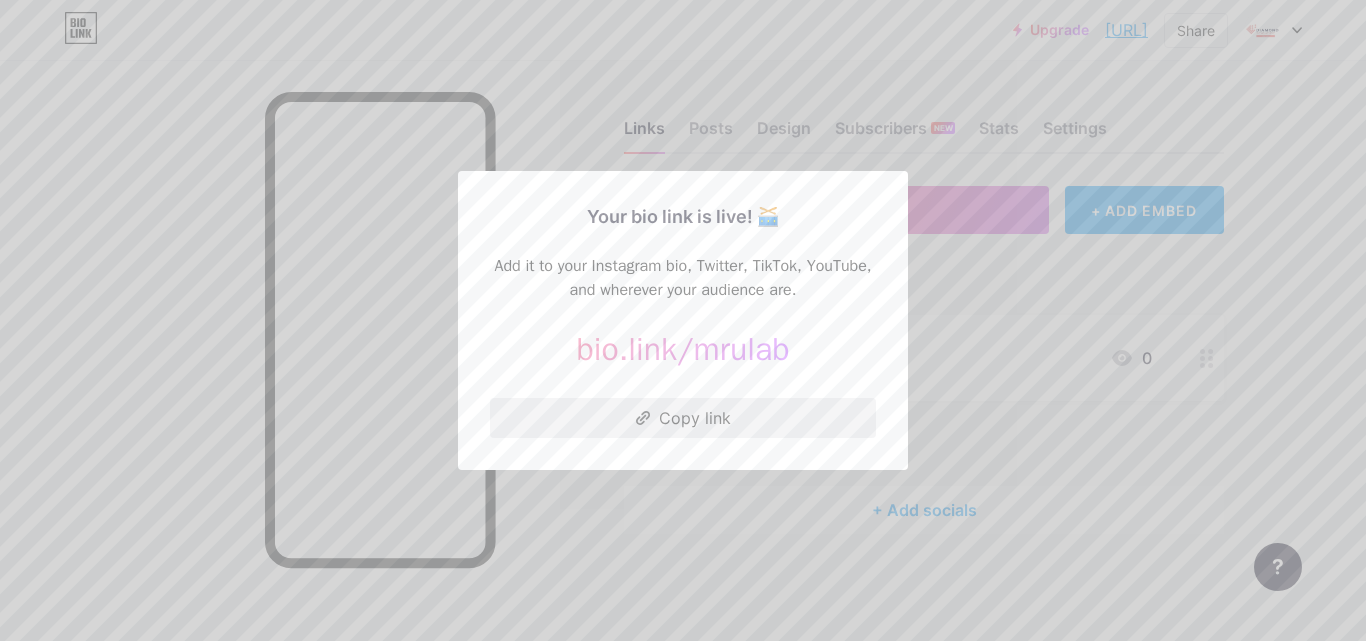click at bounding box center (643, 418) 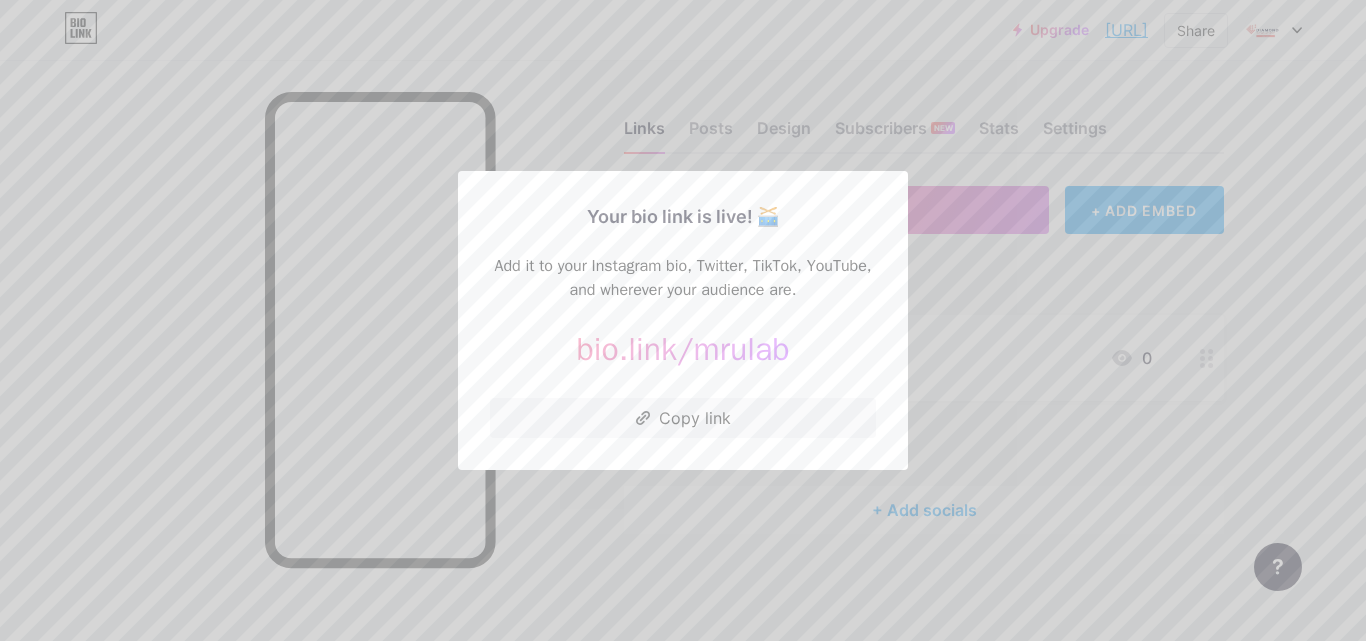 click at bounding box center [683, 320] 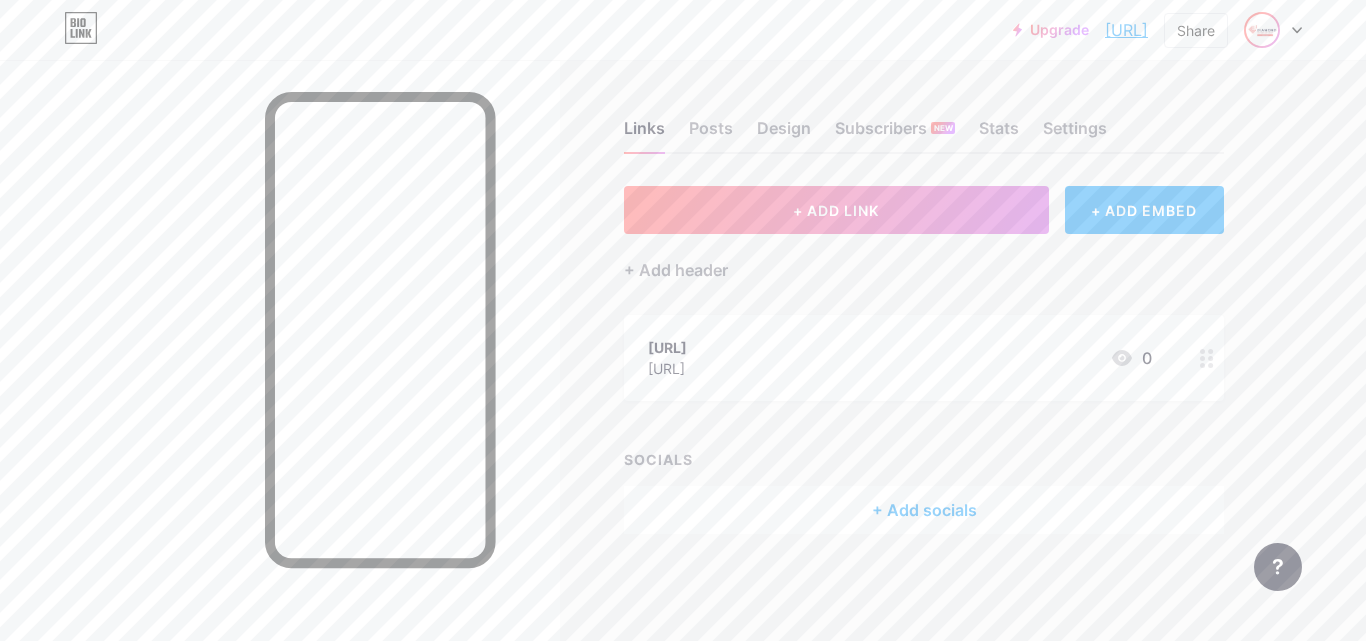 click at bounding box center (1262, 30) 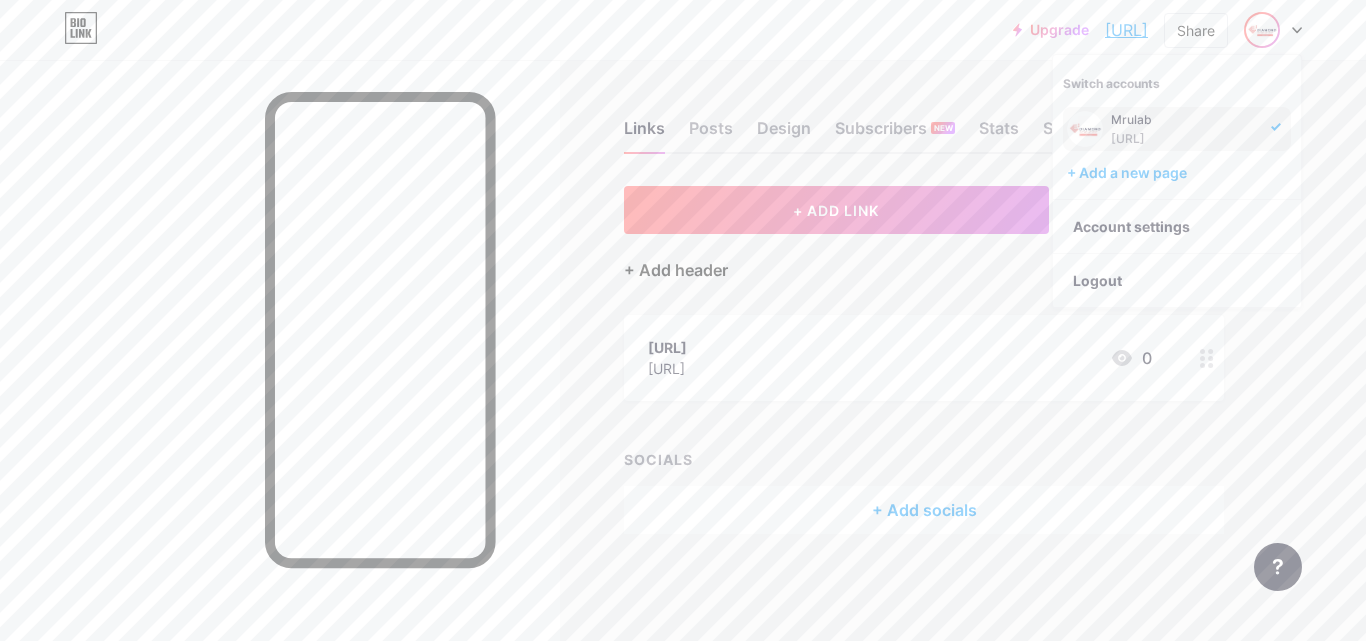 click on "+ Add header" at bounding box center [676, 270] 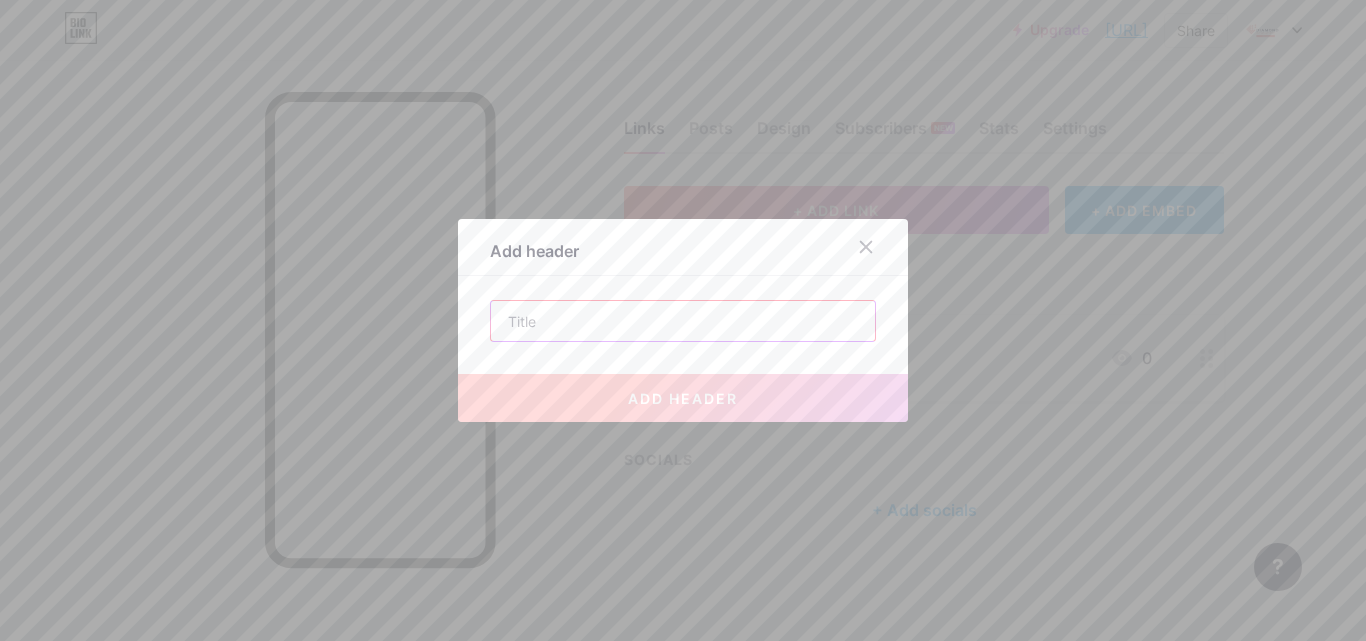 click at bounding box center [683, 321] 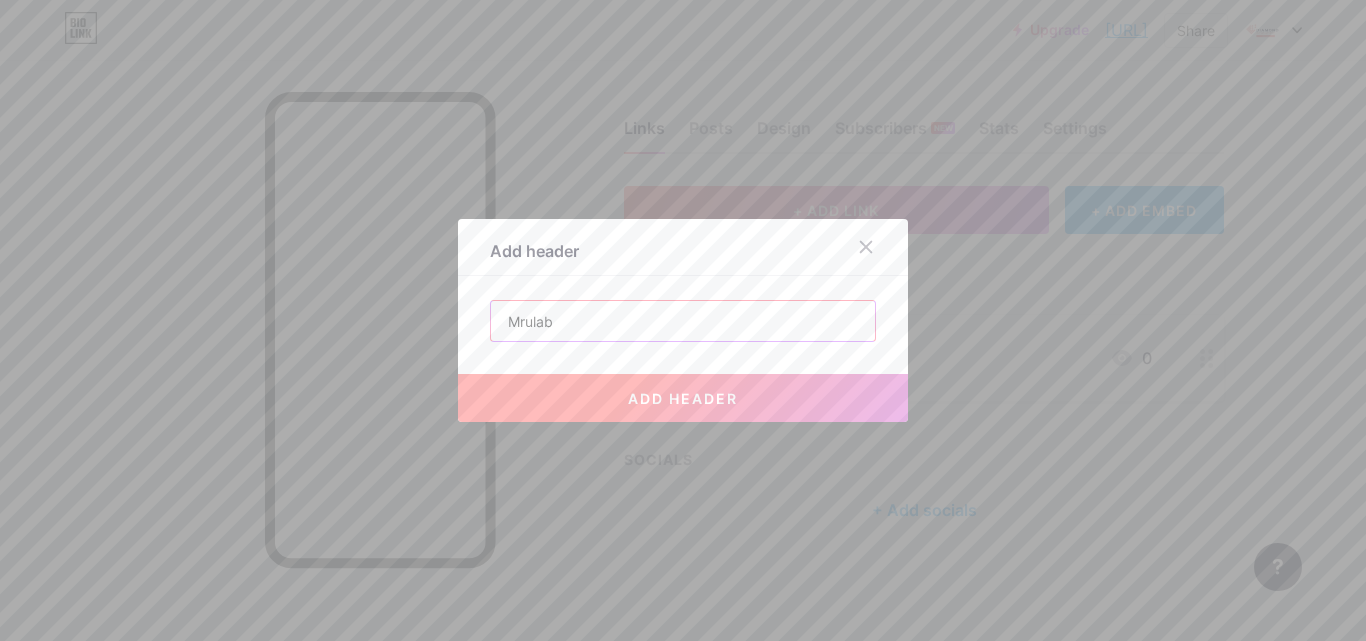 type on "Mrulab" 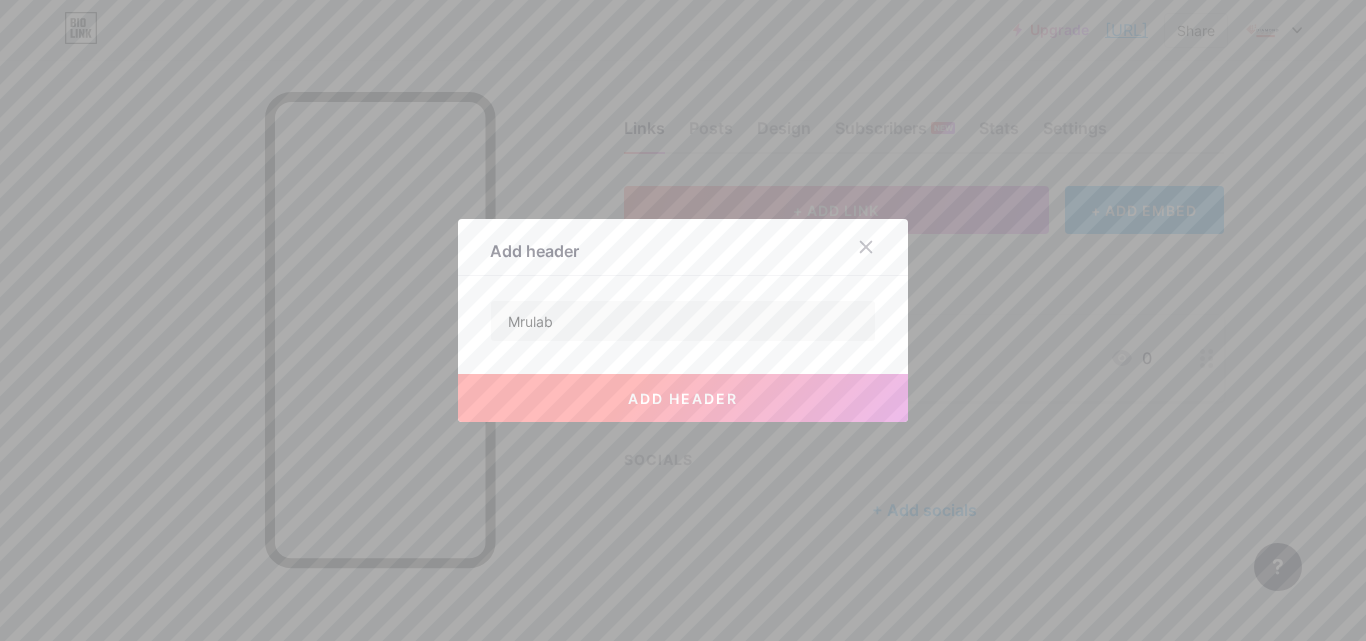 click on "add header" at bounding box center [683, 398] 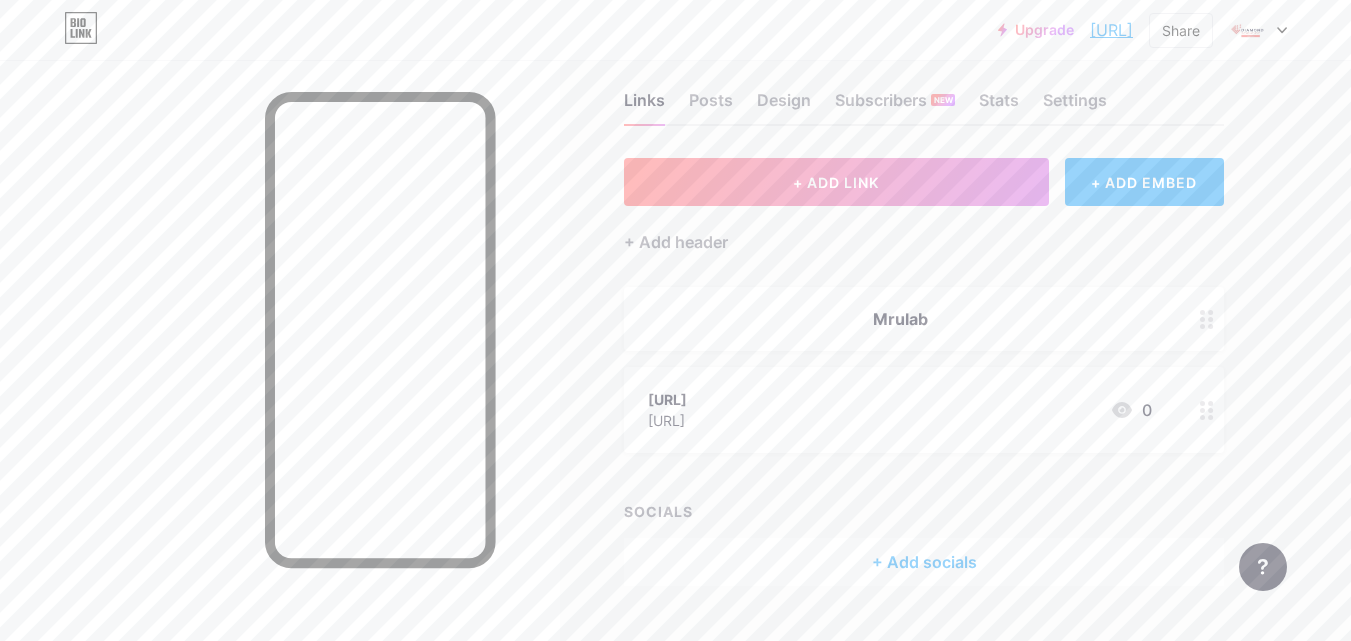 scroll, scrollTop: 0, scrollLeft: 0, axis: both 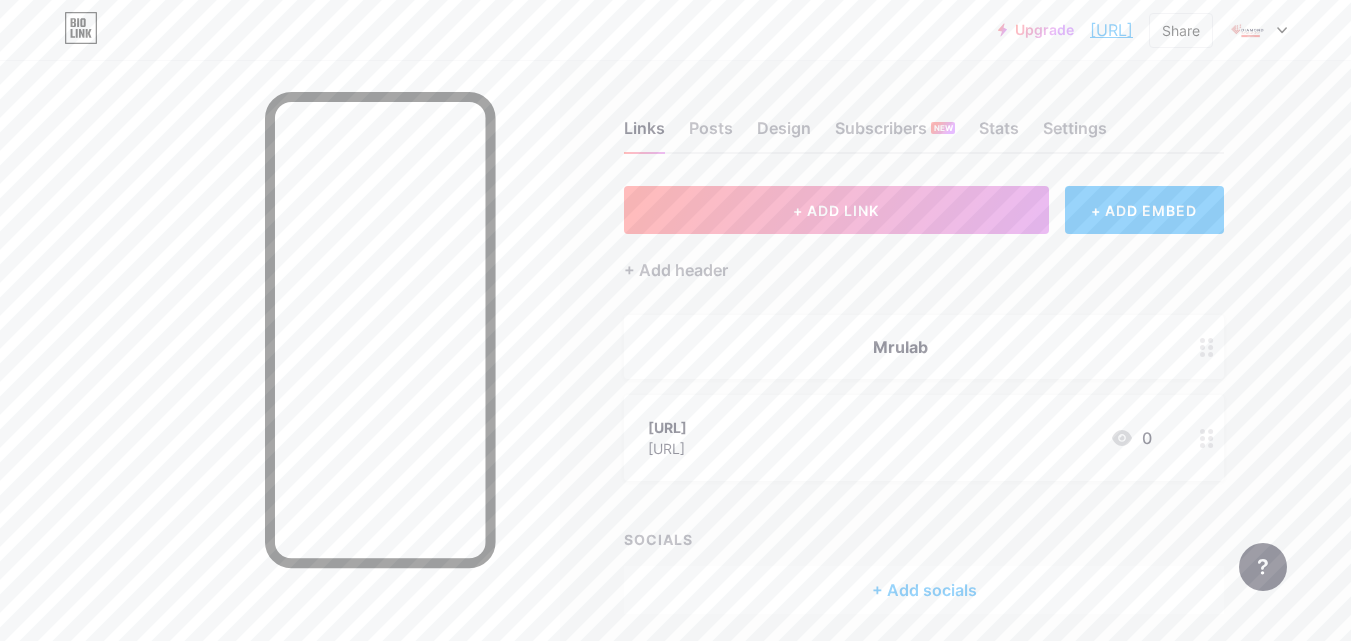 click at bounding box center [1207, 347] 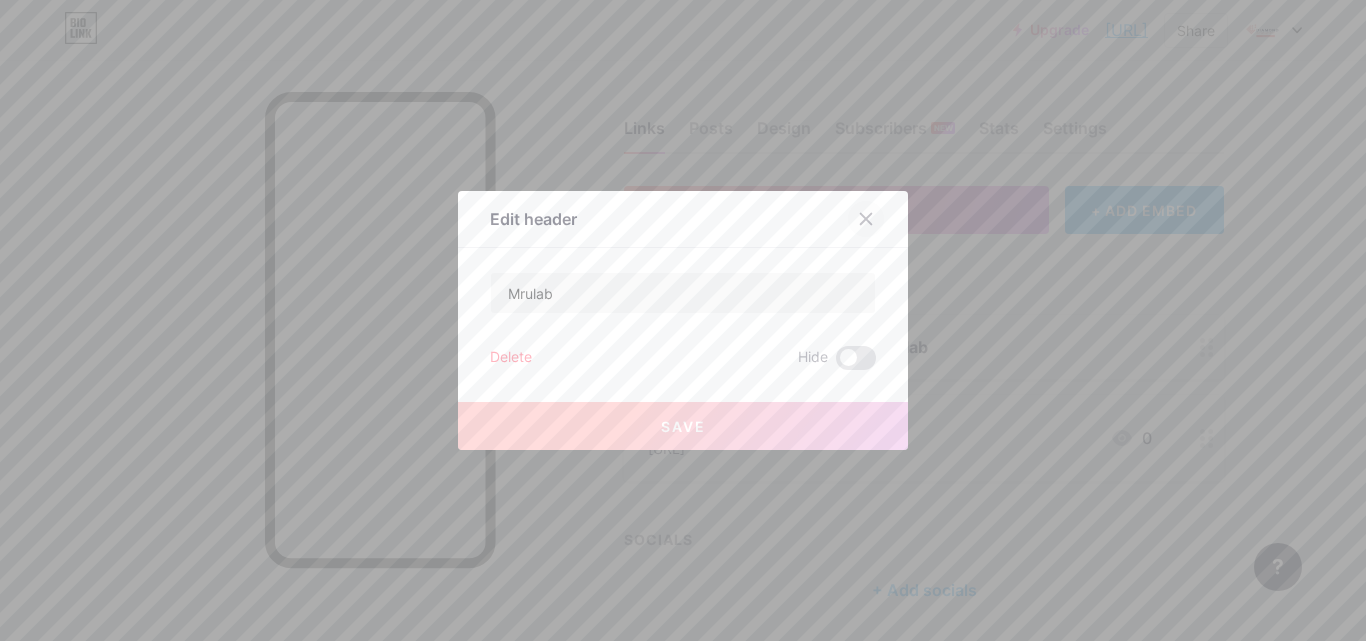 click at bounding box center (866, 219) 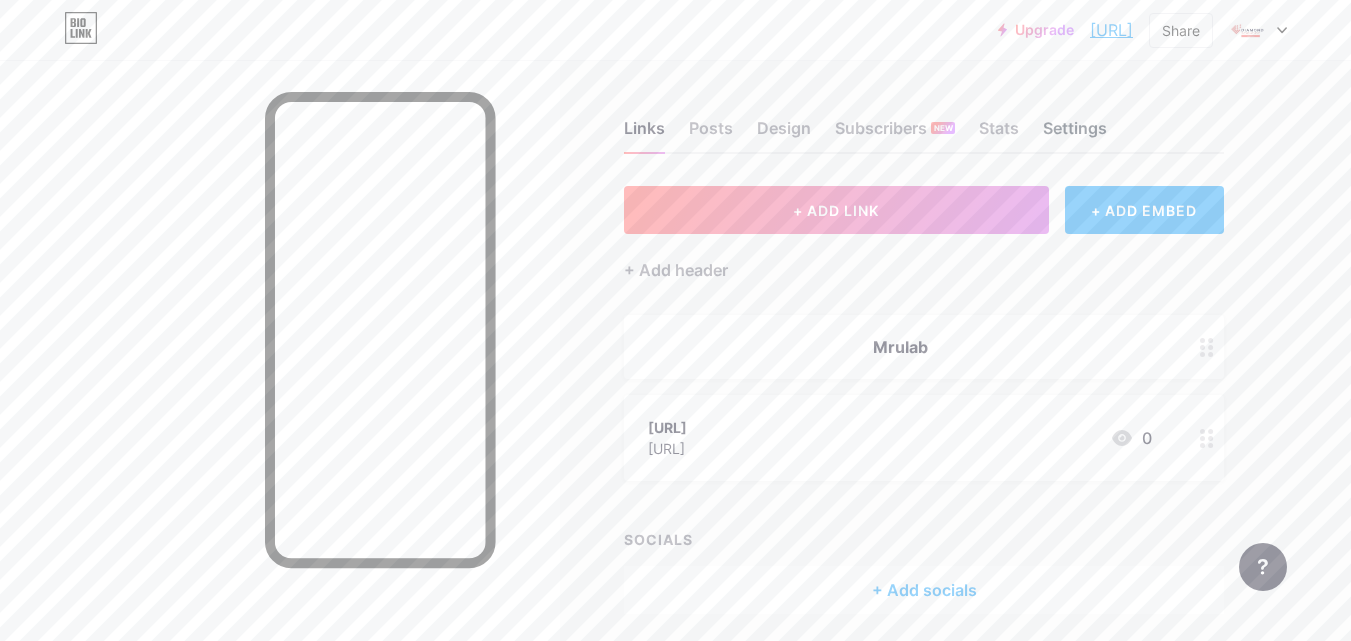 click on "Settings" at bounding box center [1075, 134] 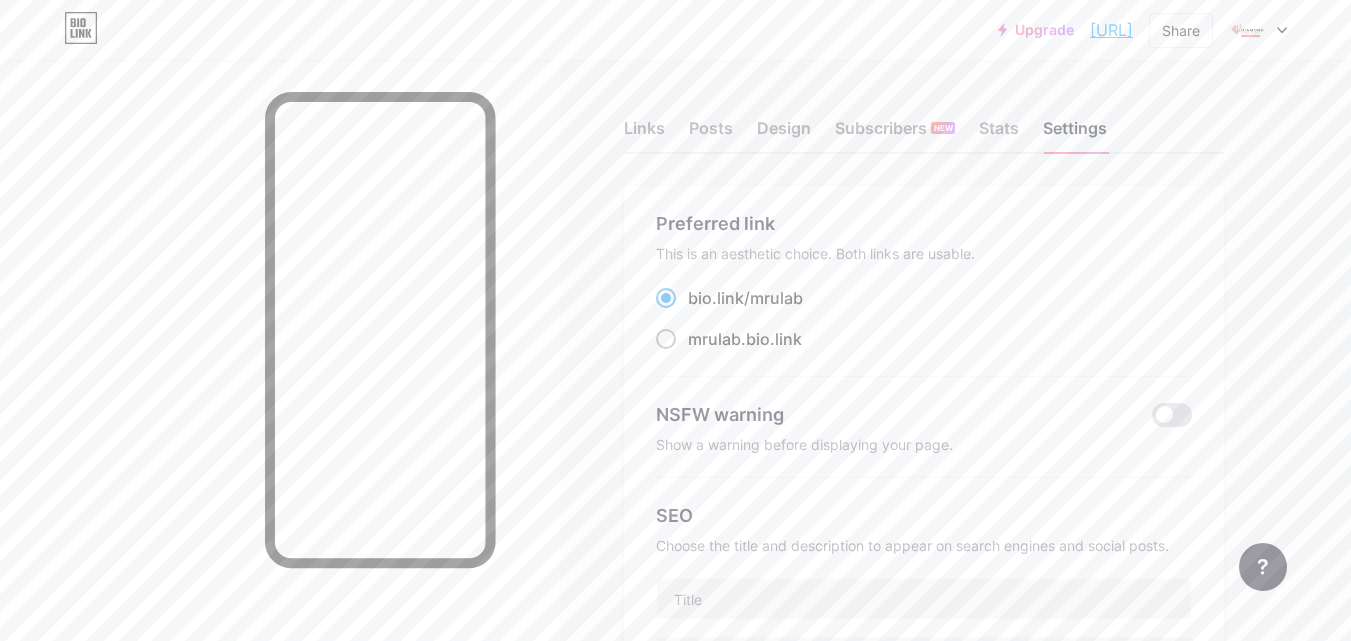 click at bounding box center (666, 298) 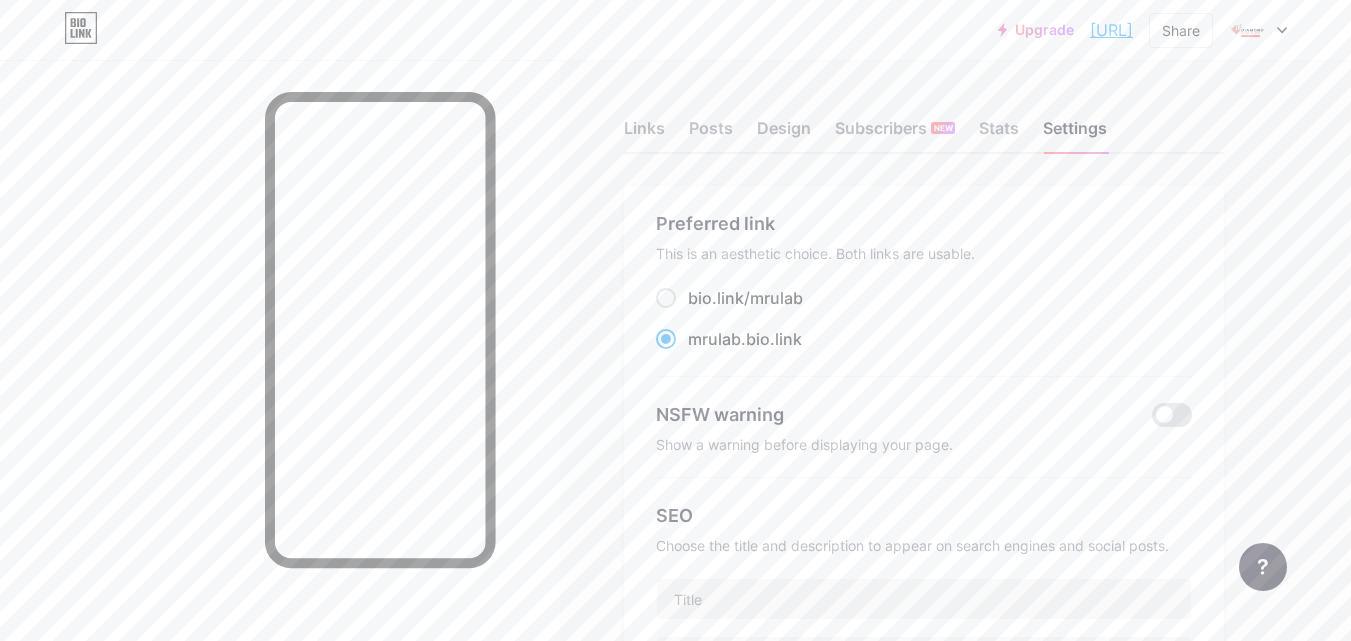 click on "Preferred link   This is an aesthetic choice. Both links are usable.
[URL]       [URL]
NSFW warning       Show a warning before displaying your page.     SEO   Choose the title and description to appear on search engines and social posts.           Google Analytics       My username   [URL]         Save" at bounding box center (924, 626) 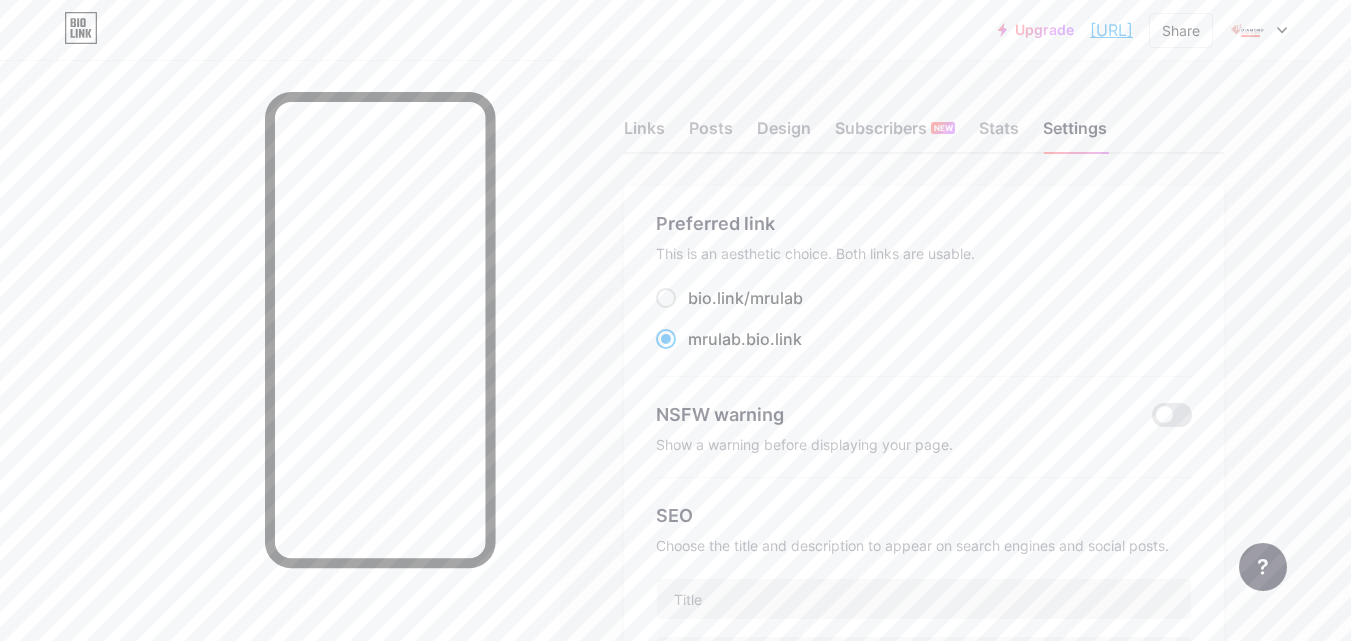 click on "Links
Posts
Design
Subscribers
NEW
Stats
Settings" at bounding box center (924, 119) 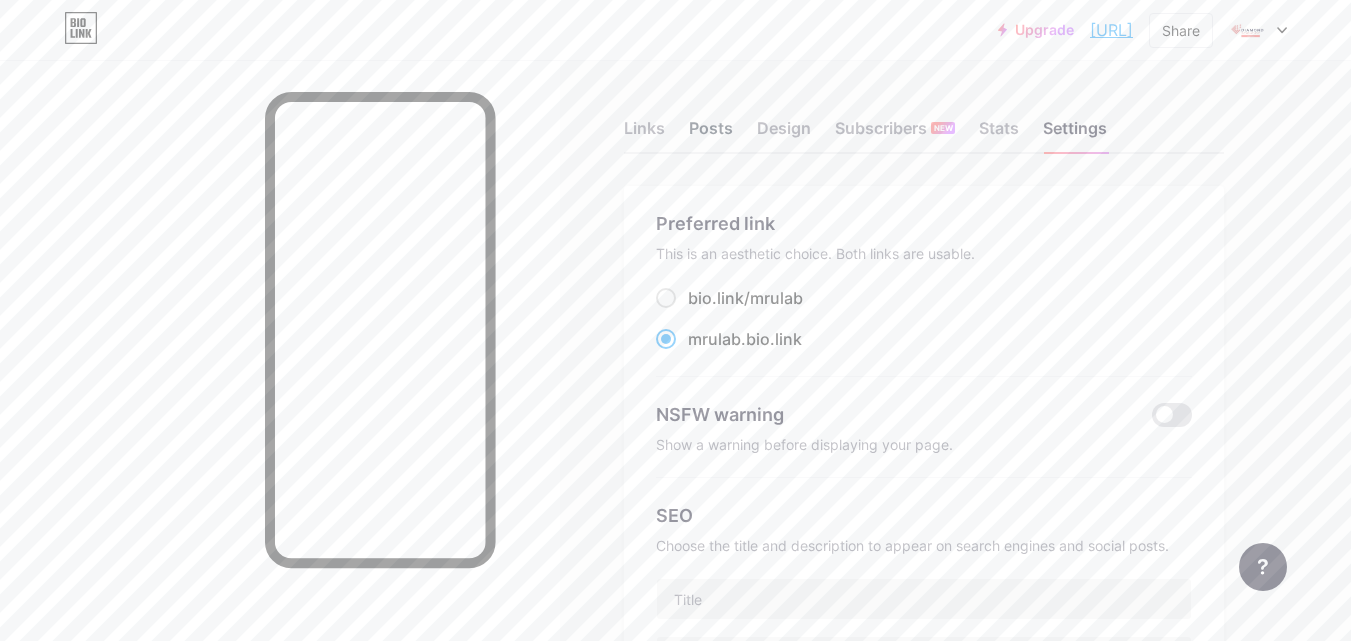 click on "Posts" at bounding box center [711, 134] 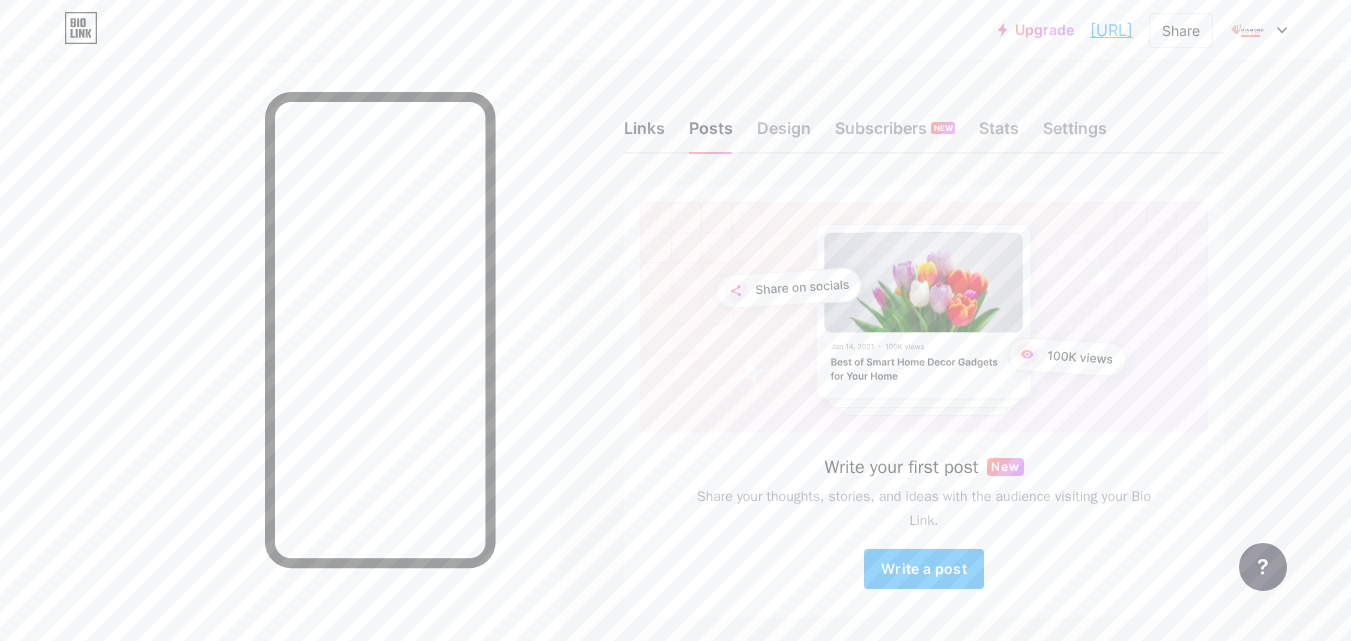 click on "Links" at bounding box center [644, 134] 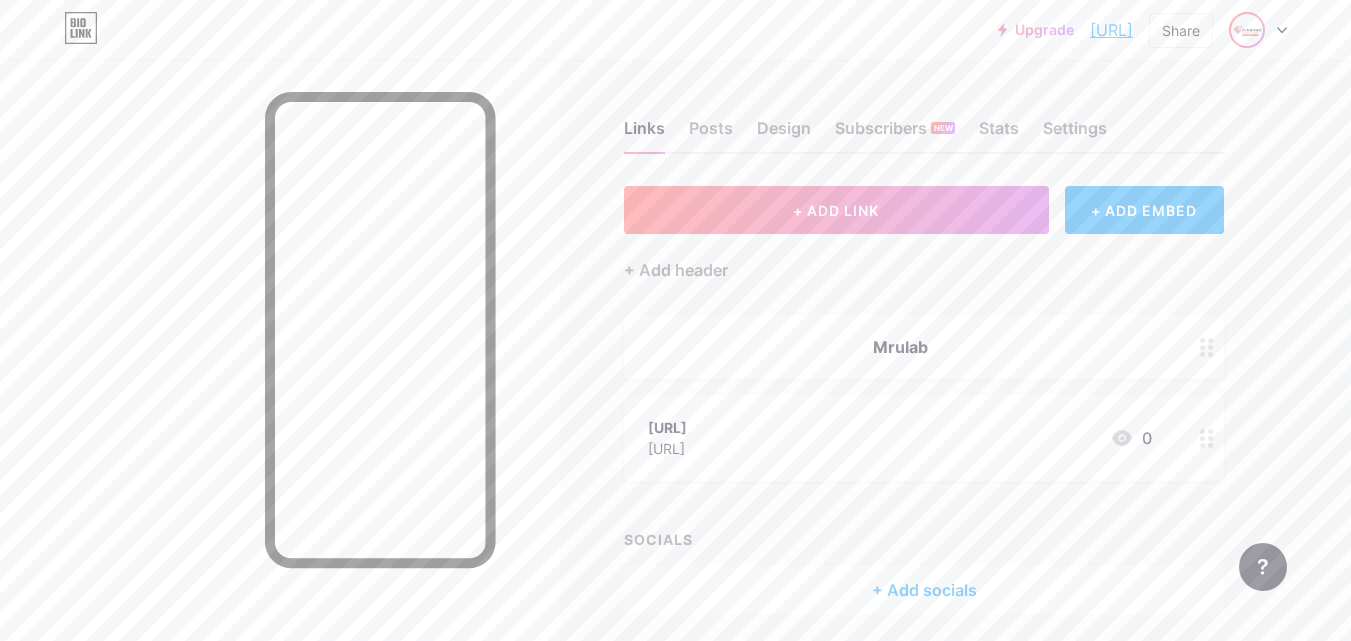 click at bounding box center [1247, 30] 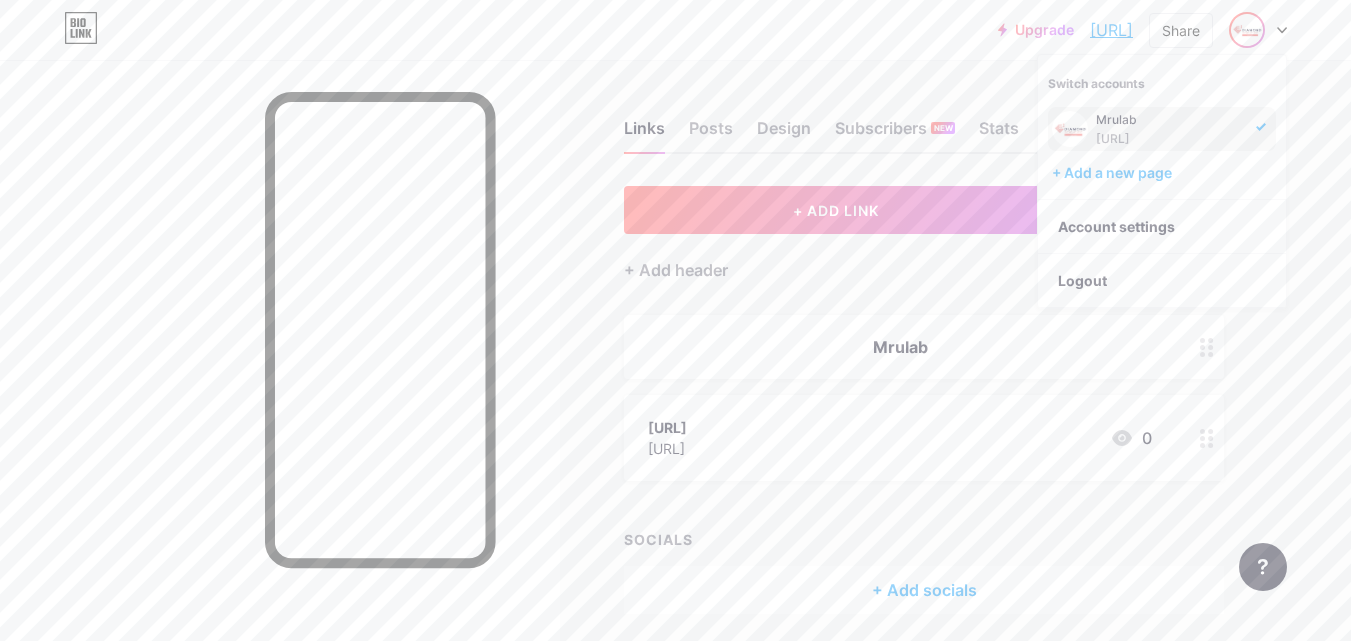 click on "[URL]" at bounding box center (1111, 30) 